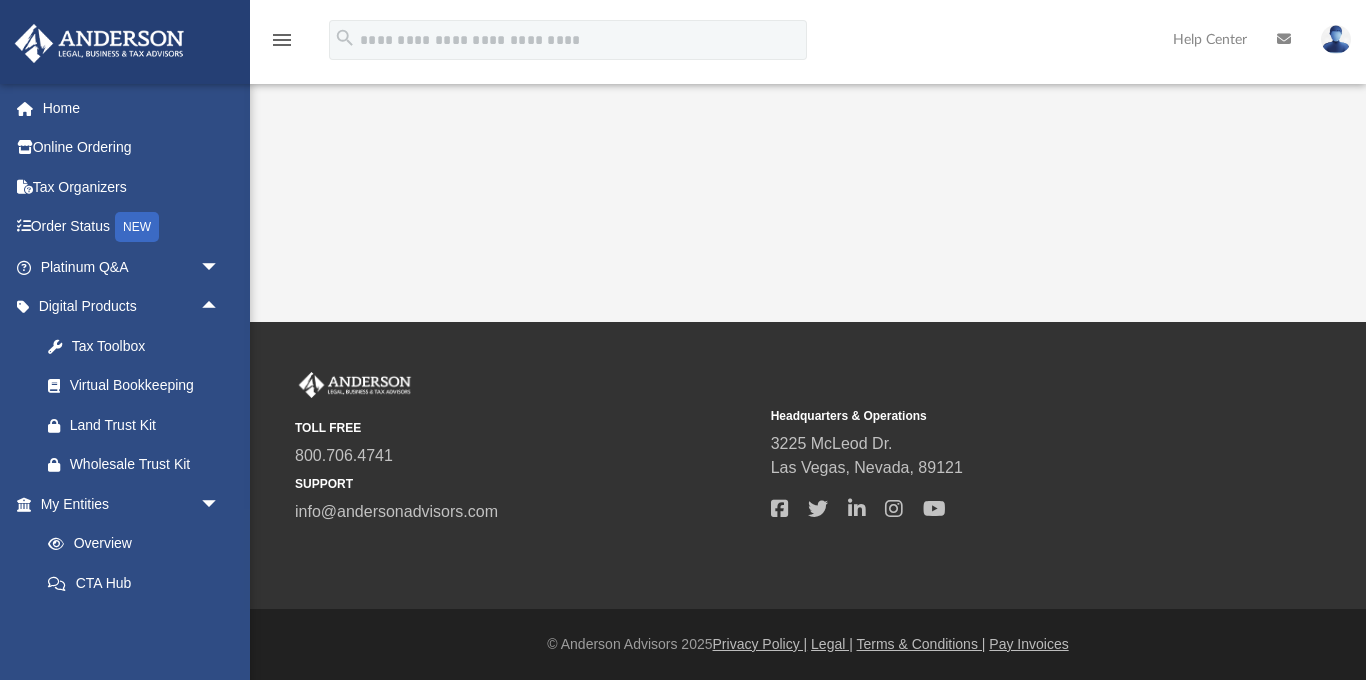 scroll, scrollTop: 0, scrollLeft: 0, axis: both 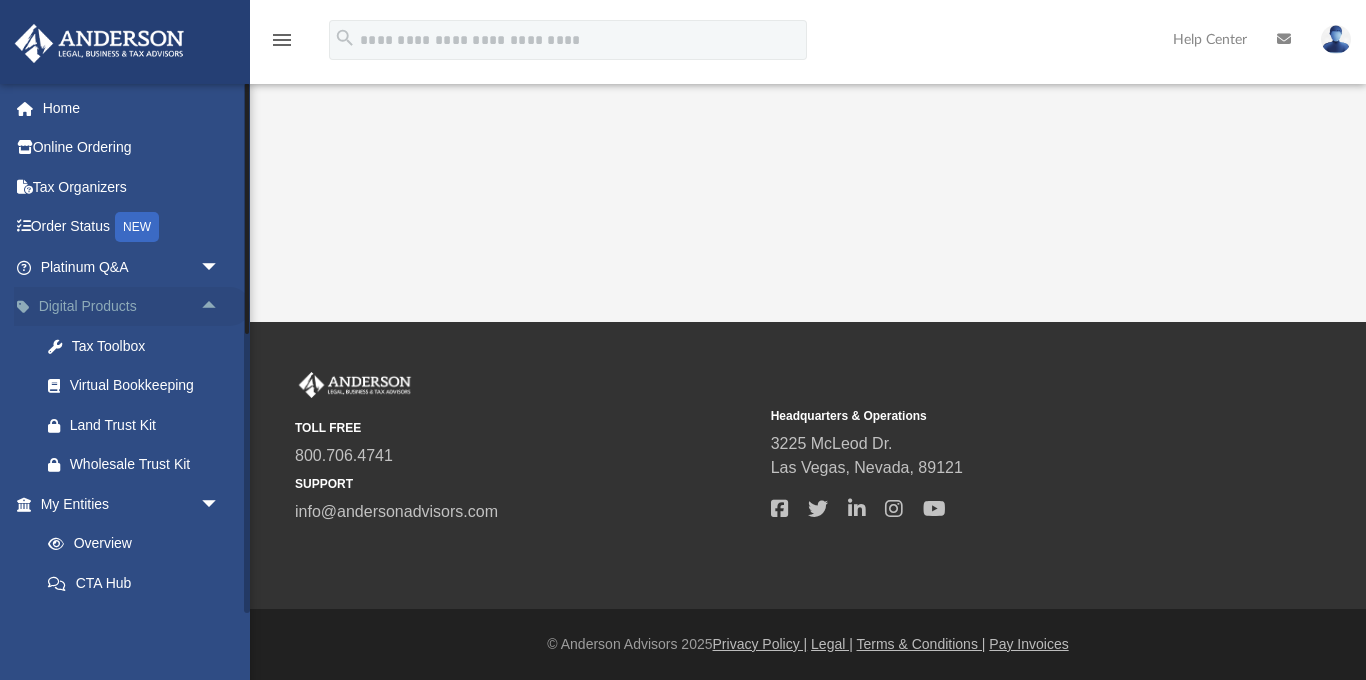 click on "arrow_drop_up" at bounding box center [220, 307] 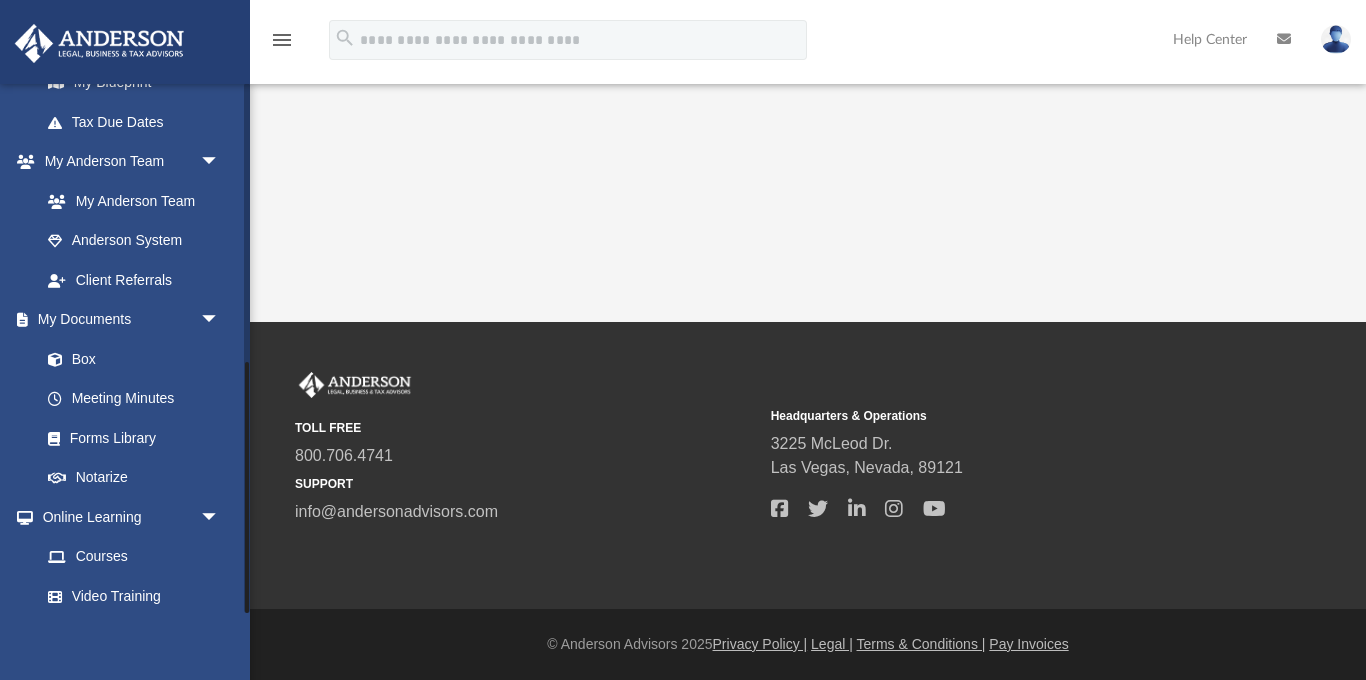 scroll, scrollTop: 587, scrollLeft: 0, axis: vertical 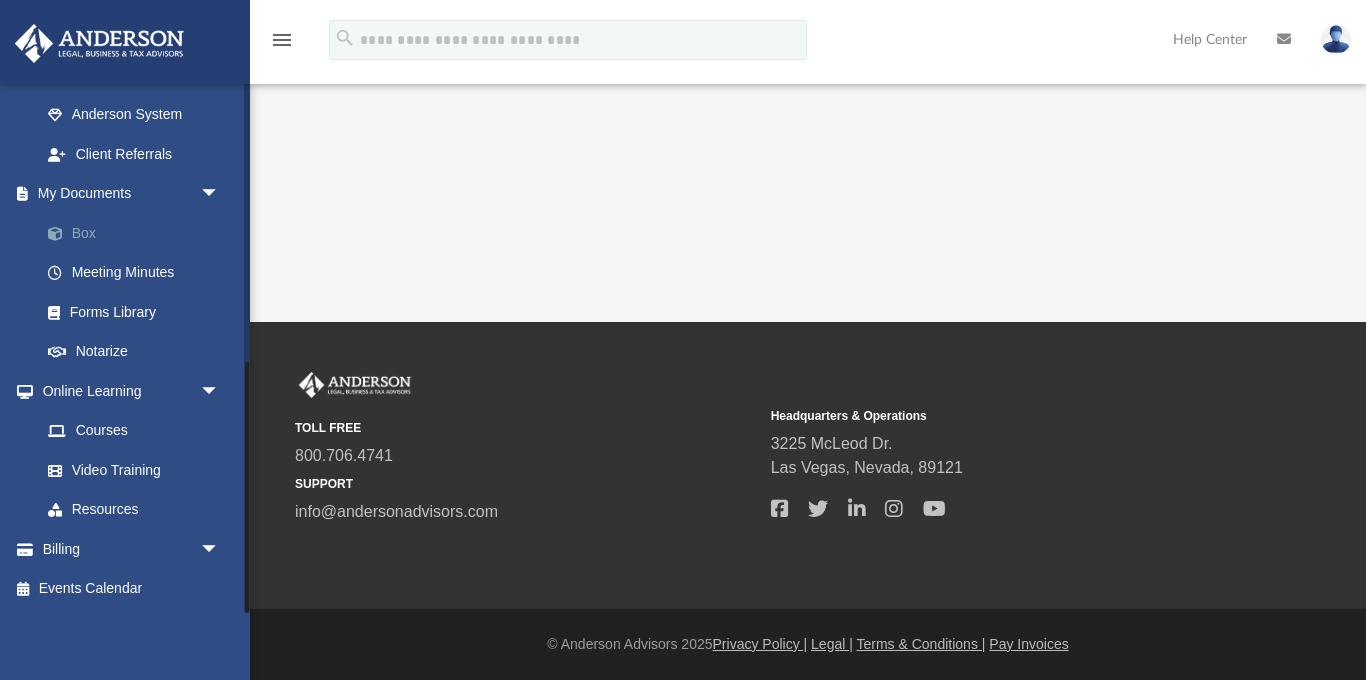 click on "Box" at bounding box center [139, 233] 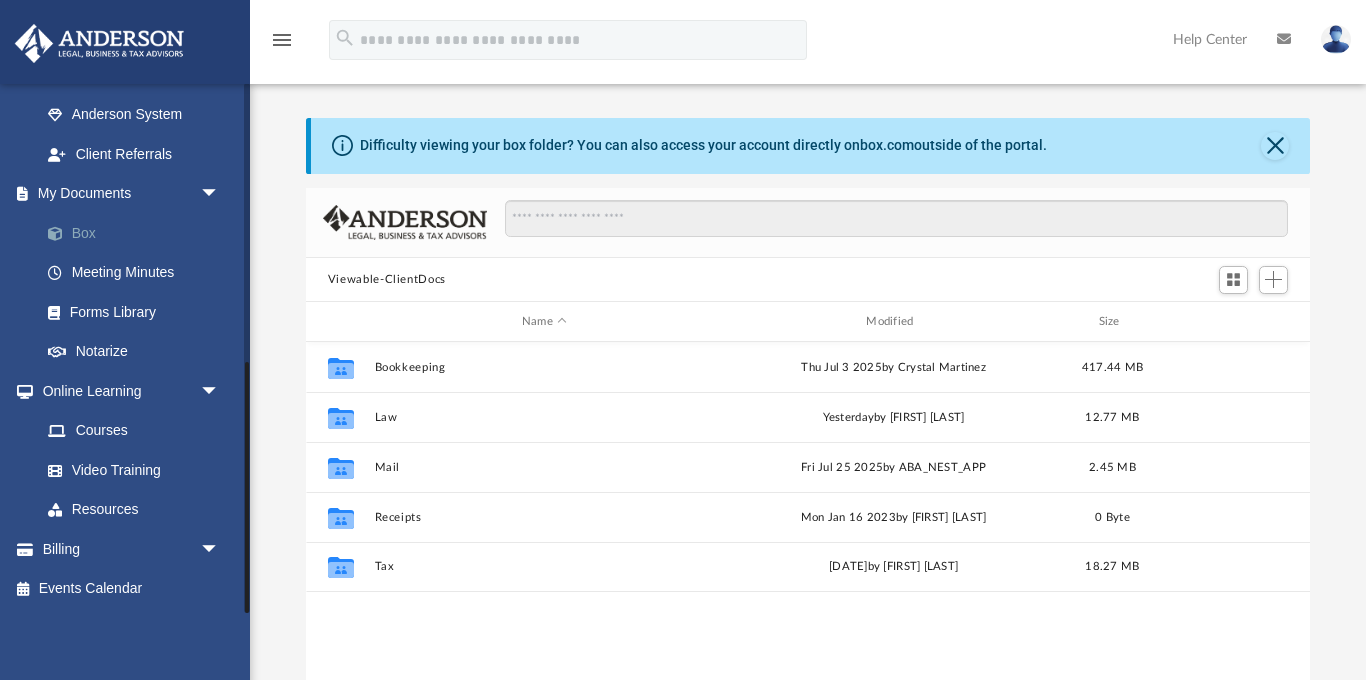 scroll, scrollTop: 1, scrollLeft: 1, axis: both 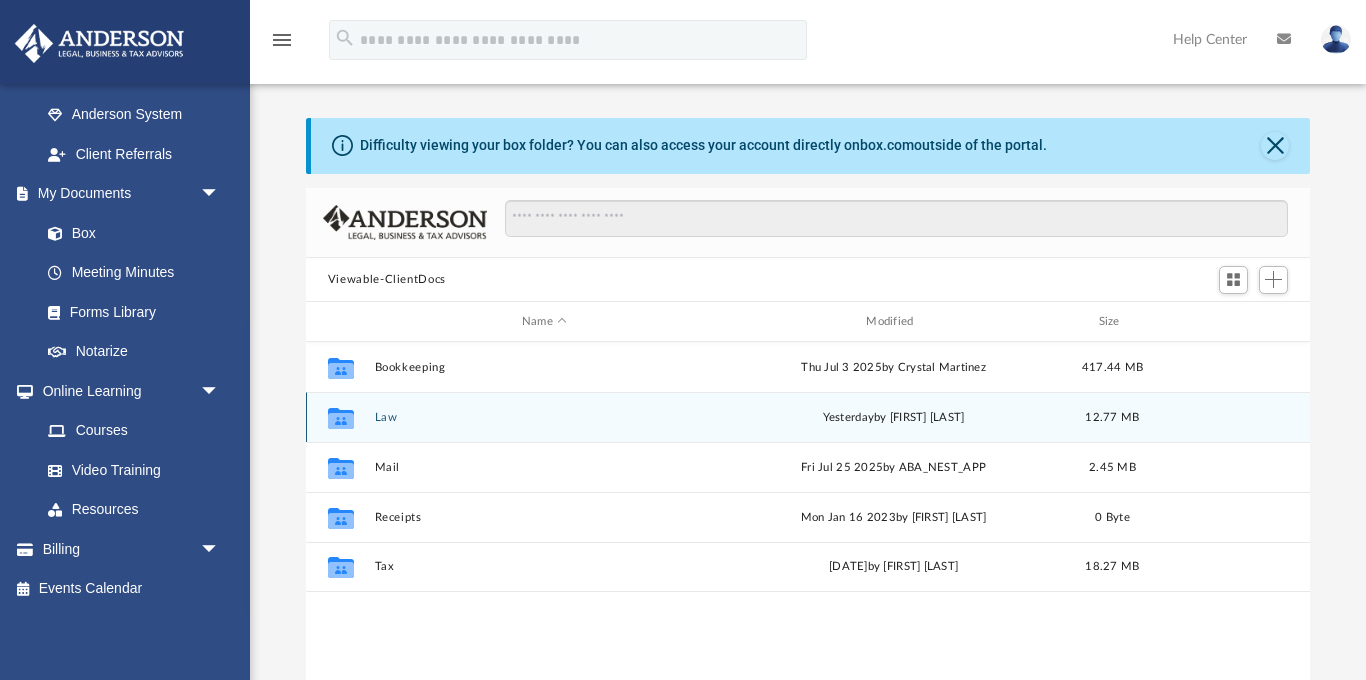 click on "Collaborated Folder [COMPANY] [DATE]  by [FIRST] [LAST] [SIZE]" at bounding box center (808, 417) 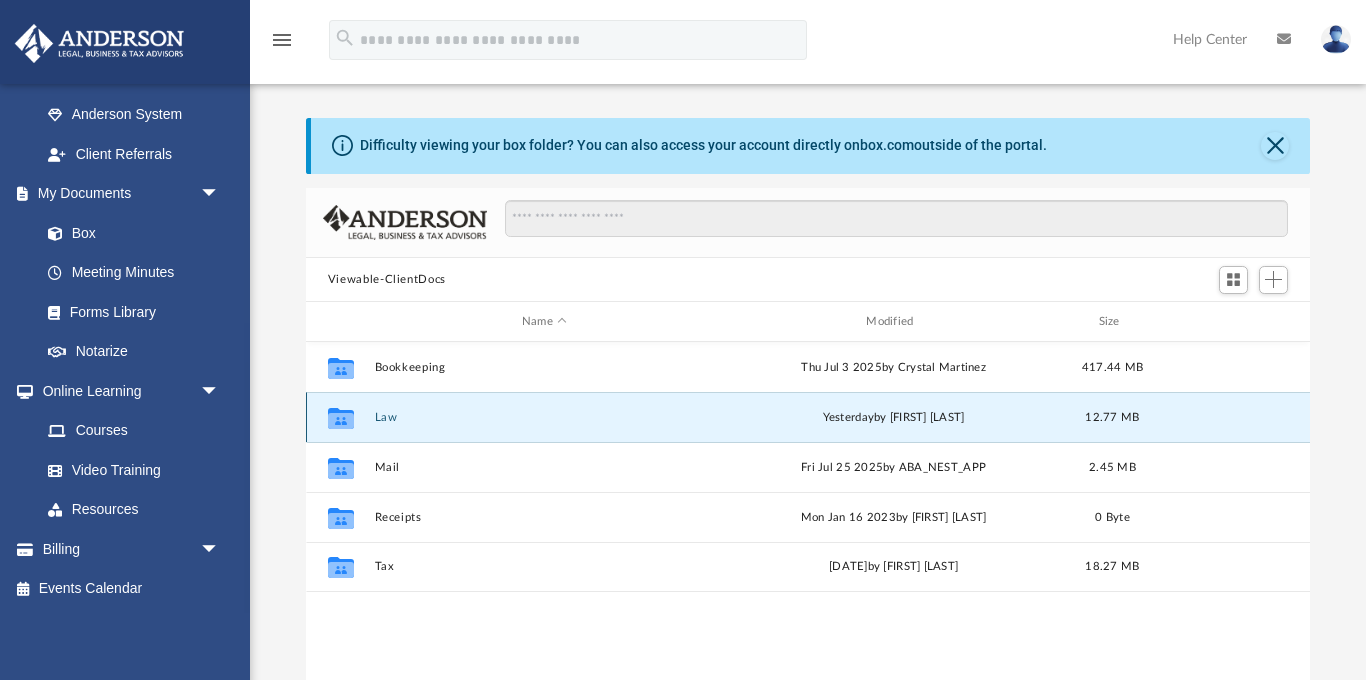 click on "Law" at bounding box center (544, 417) 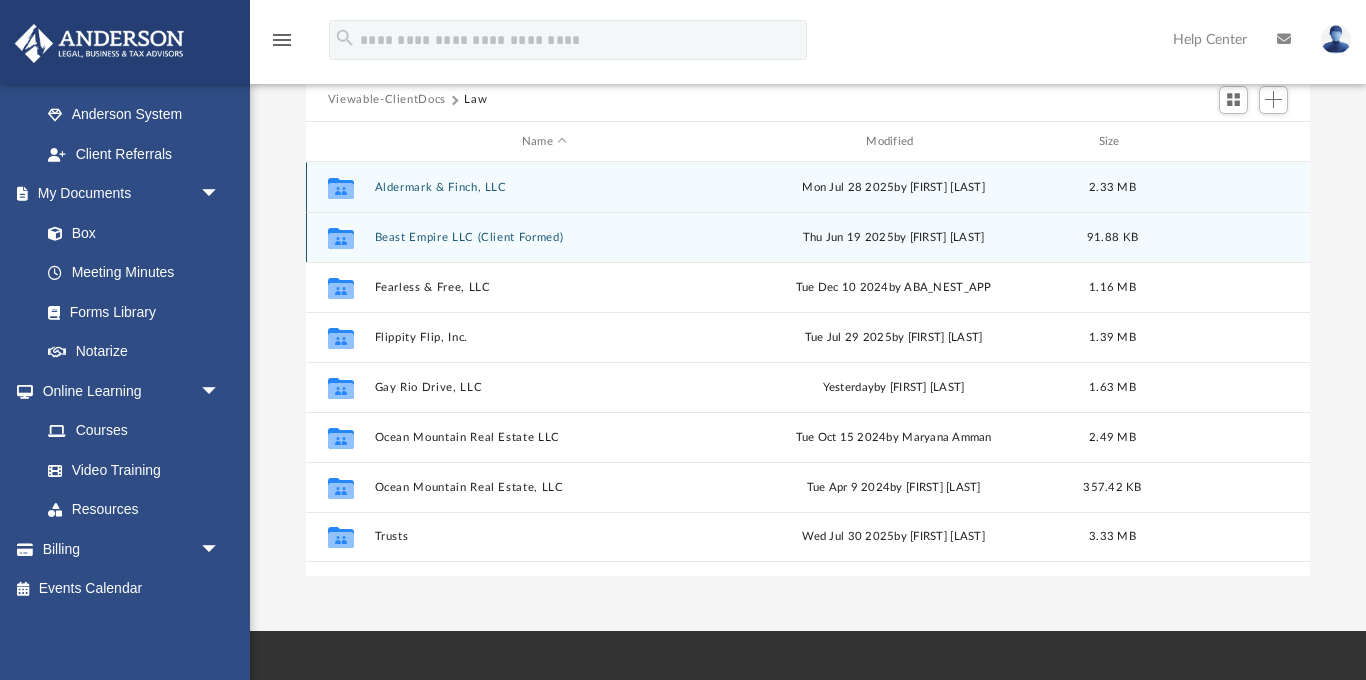 scroll, scrollTop: 181, scrollLeft: 0, axis: vertical 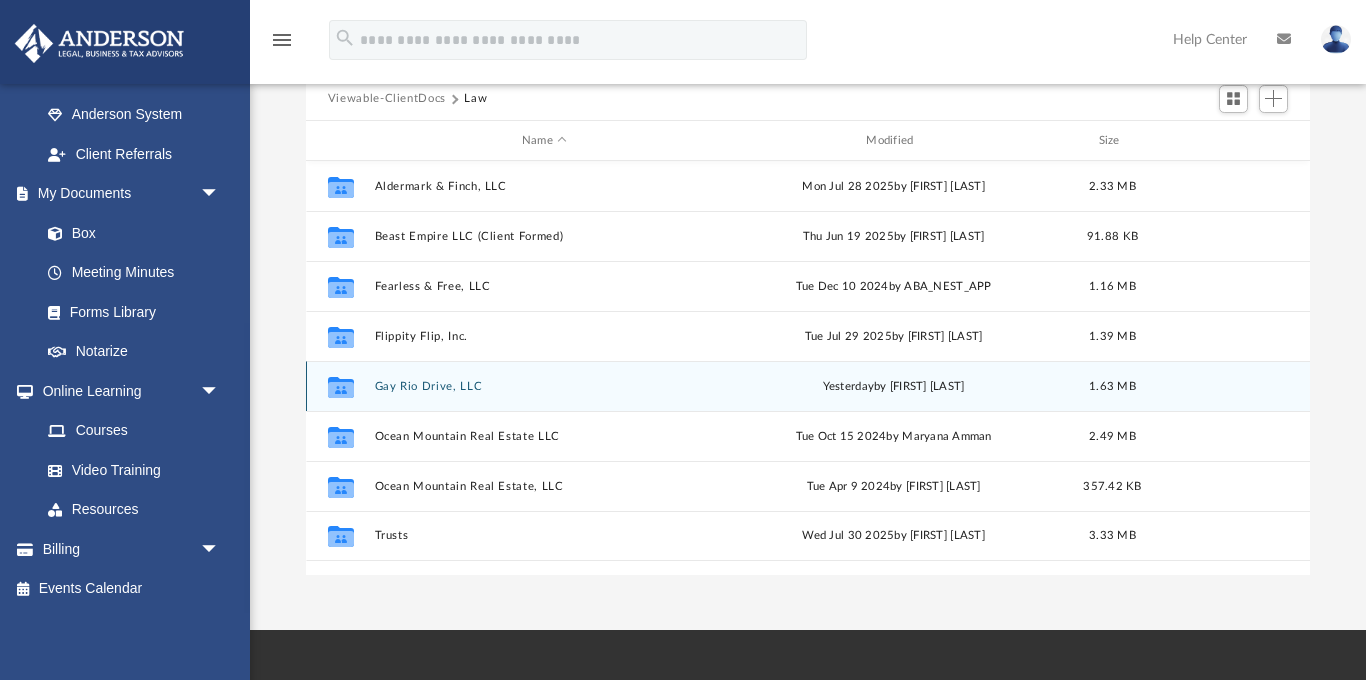 click on "Gay Rio Drive, LLC" at bounding box center (544, 386) 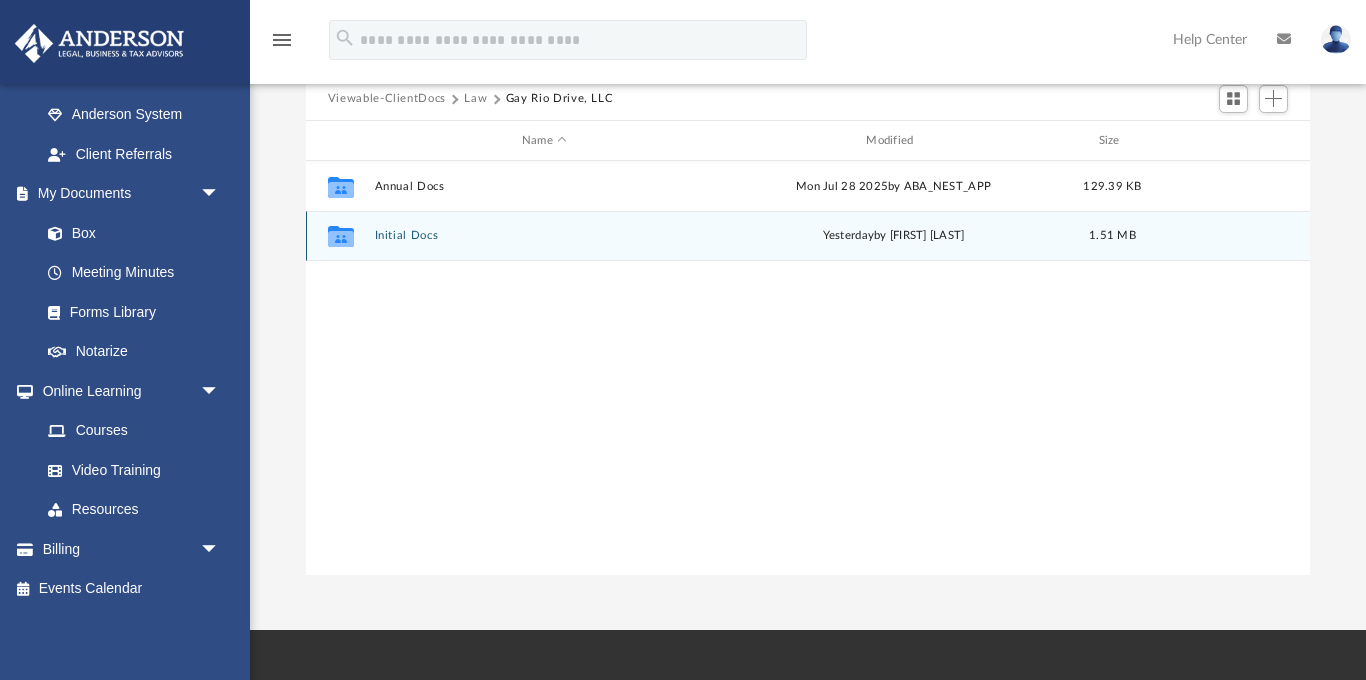 click on "Initial Docs" at bounding box center (544, 236) 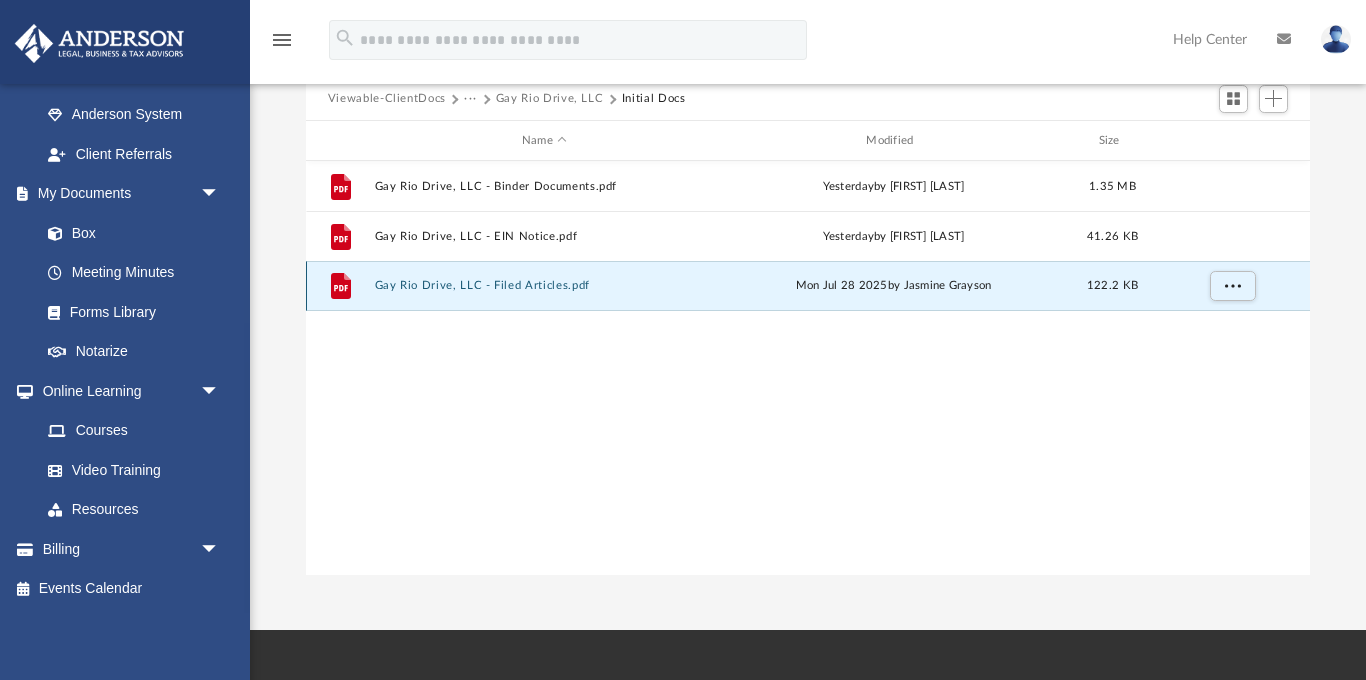click on "Gay Rio Drive, LLC - Filed Articles.pdf" at bounding box center [544, 286] 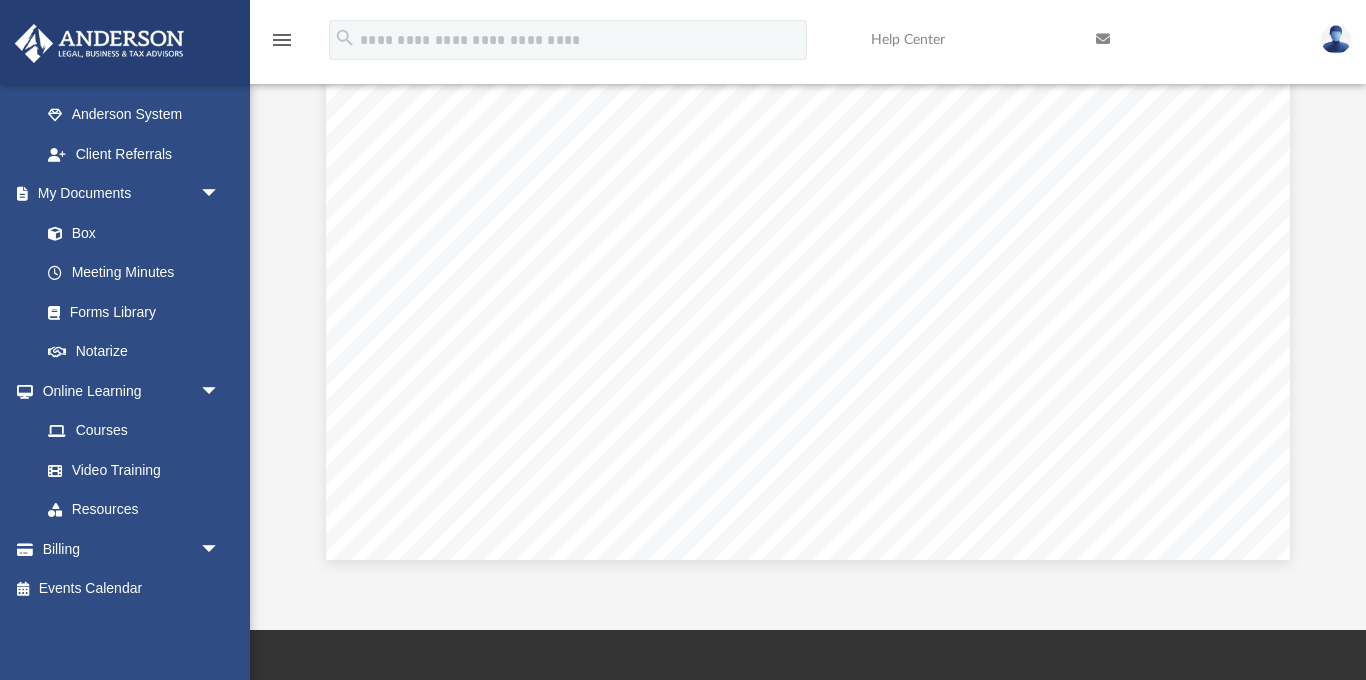 scroll, scrollTop: 0, scrollLeft: 0, axis: both 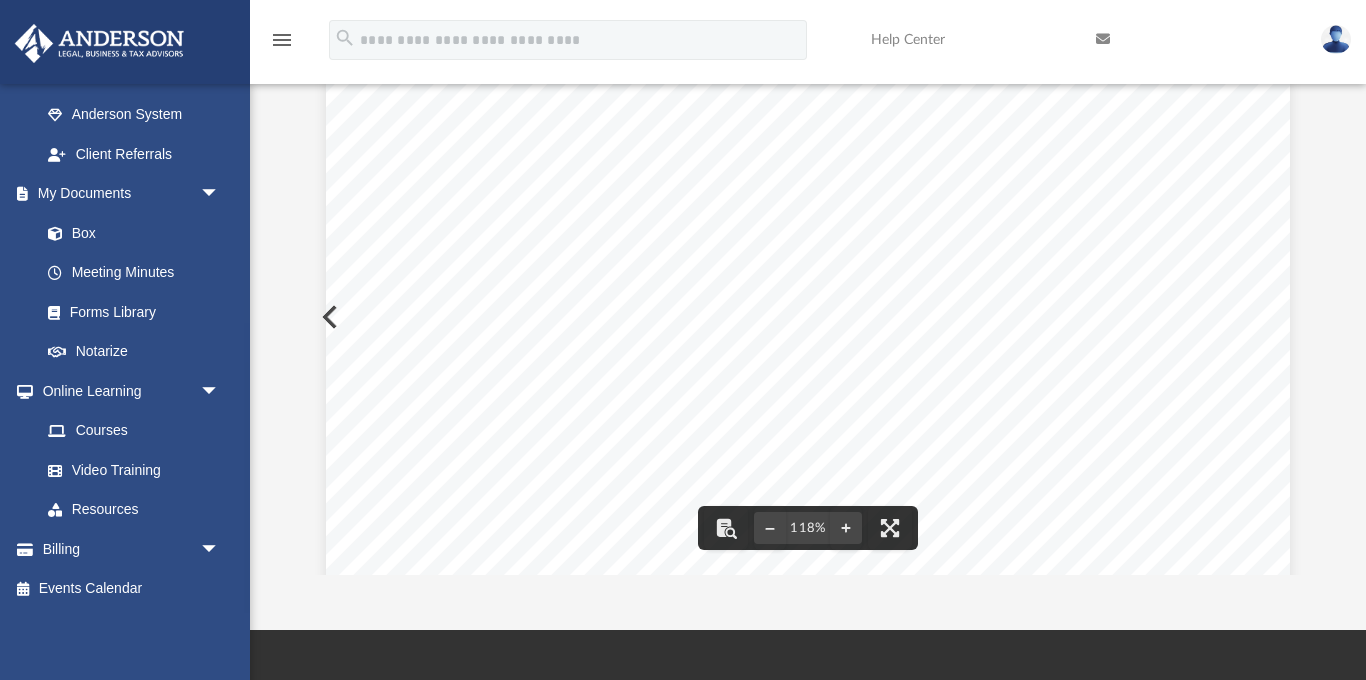drag, startPoint x: 979, startPoint y: 426, endPoint x: 865, endPoint y: 401, distance: 116.70904 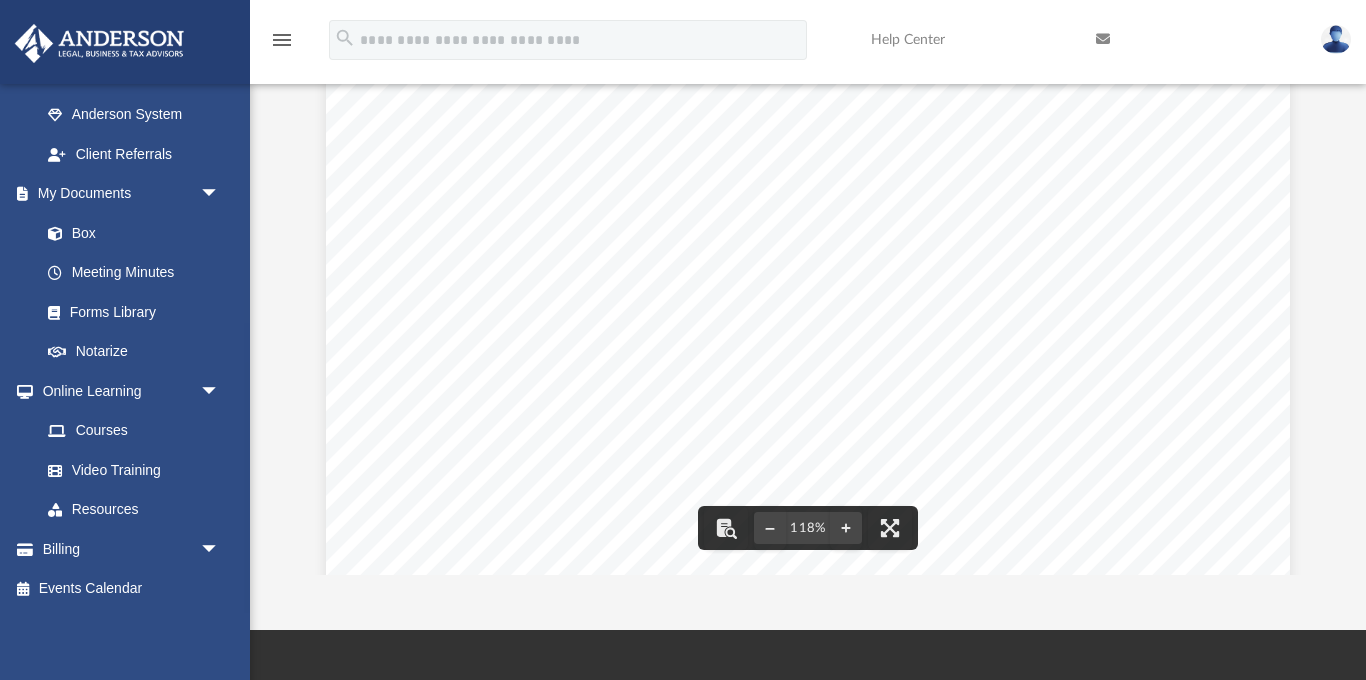 scroll, scrollTop: 762, scrollLeft: 0, axis: vertical 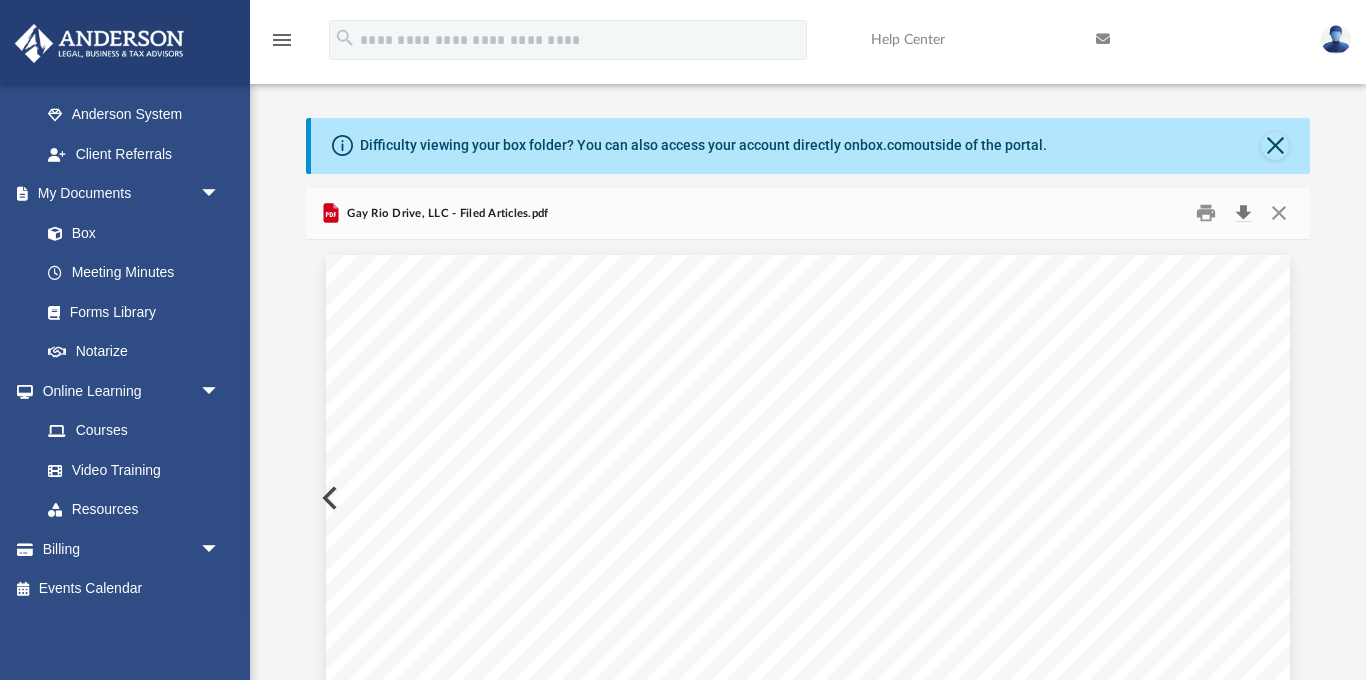 click at bounding box center (1243, 213) 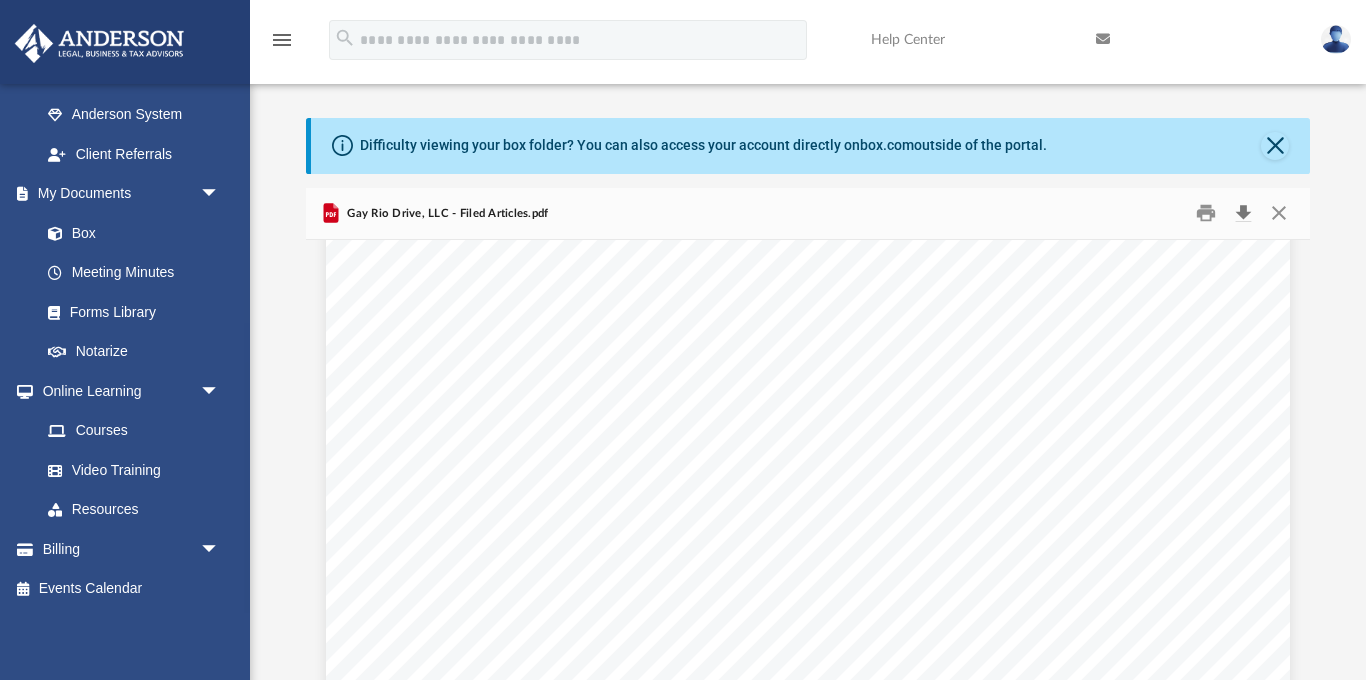 scroll, scrollTop: 0, scrollLeft: 0, axis: both 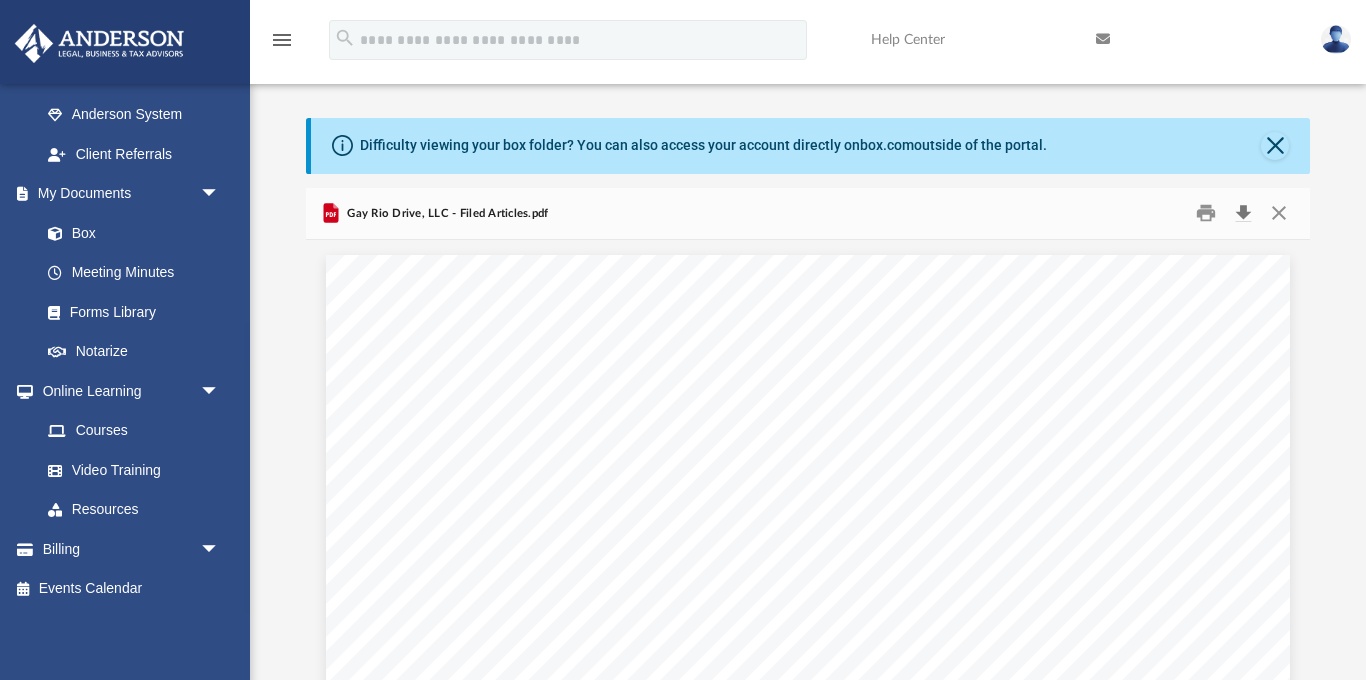 type 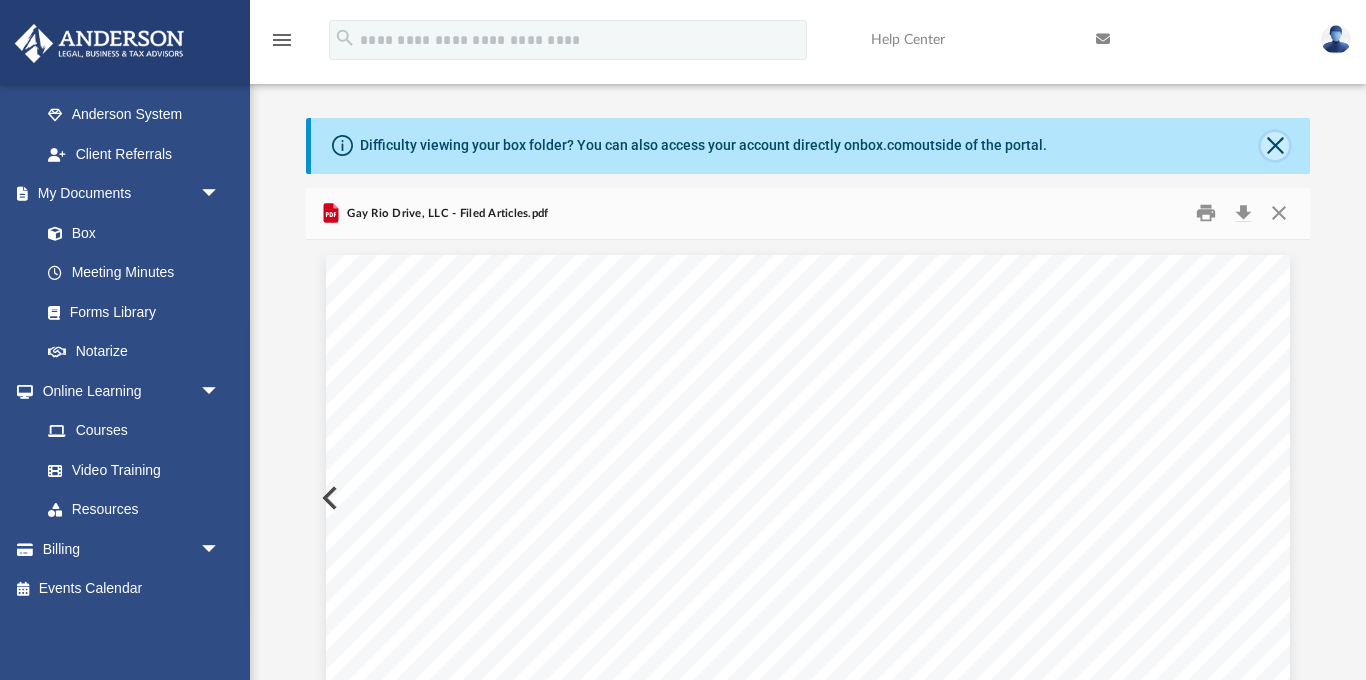 click 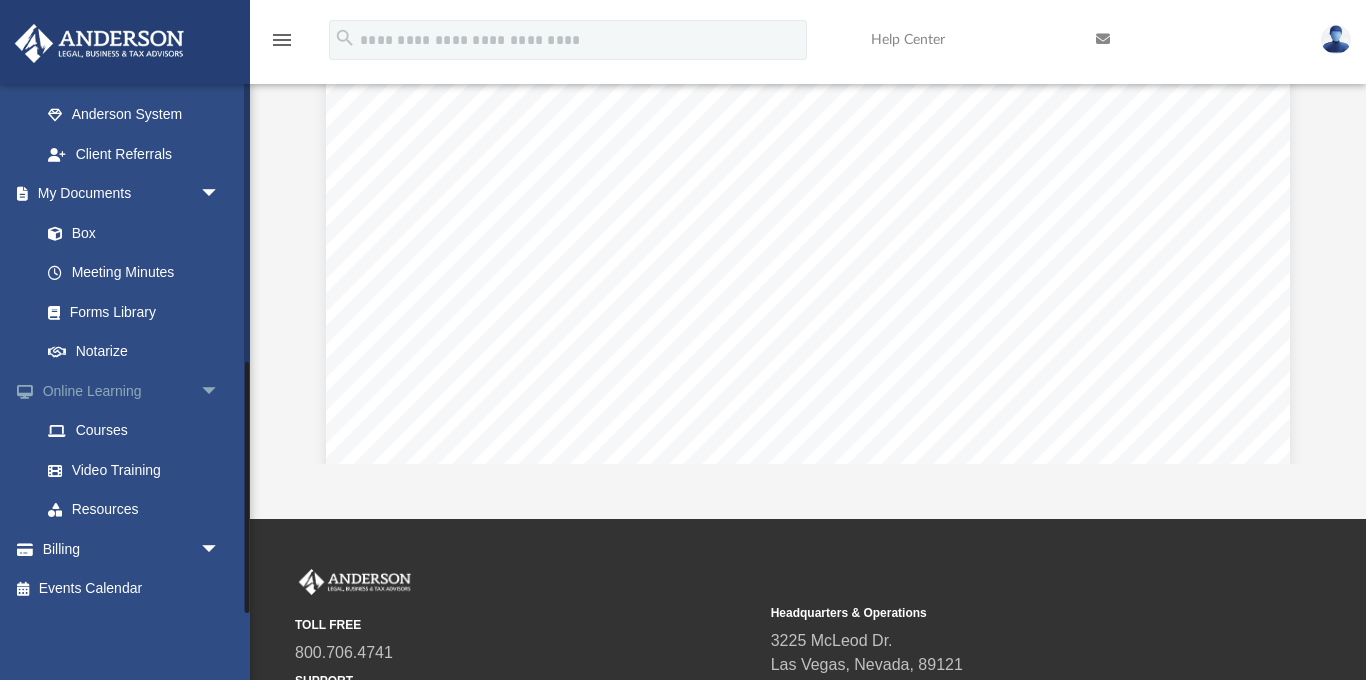 scroll, scrollTop: 419, scrollLeft: 0, axis: vertical 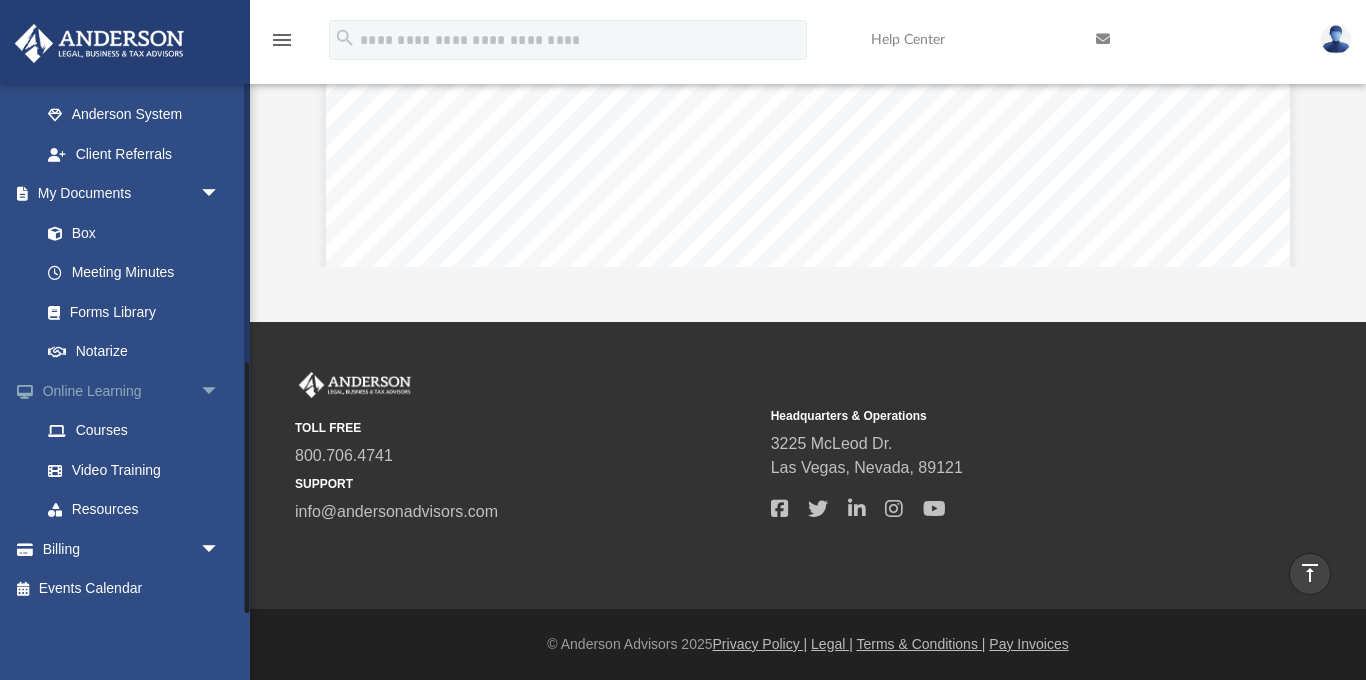 click on "arrow_drop_down" at bounding box center (220, 391) 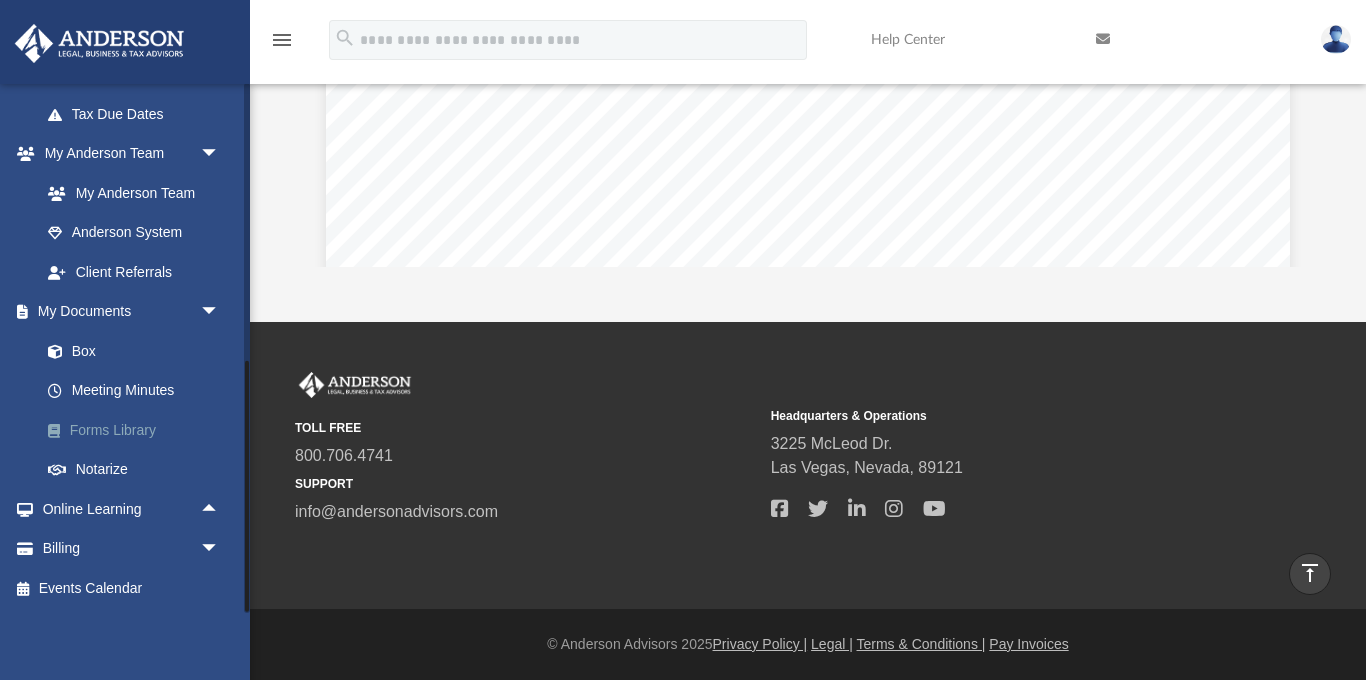 scroll, scrollTop: 467, scrollLeft: 0, axis: vertical 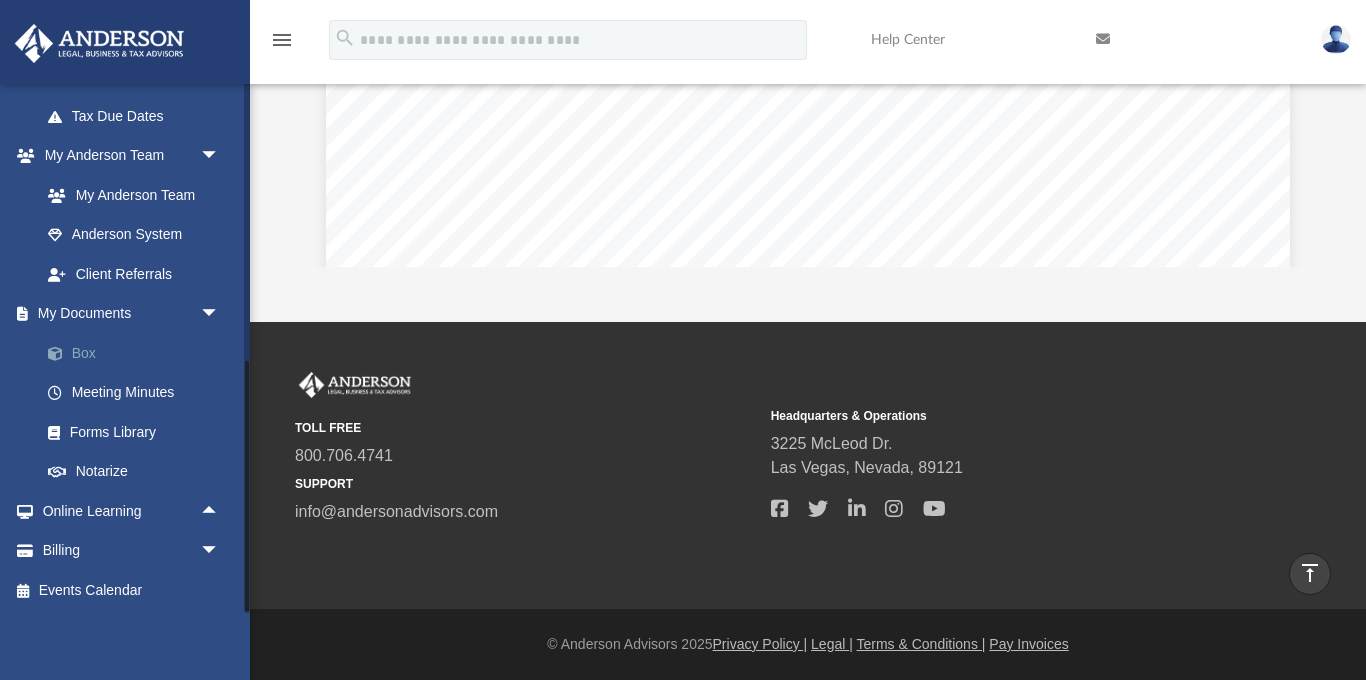 click on "Box" at bounding box center (139, 353) 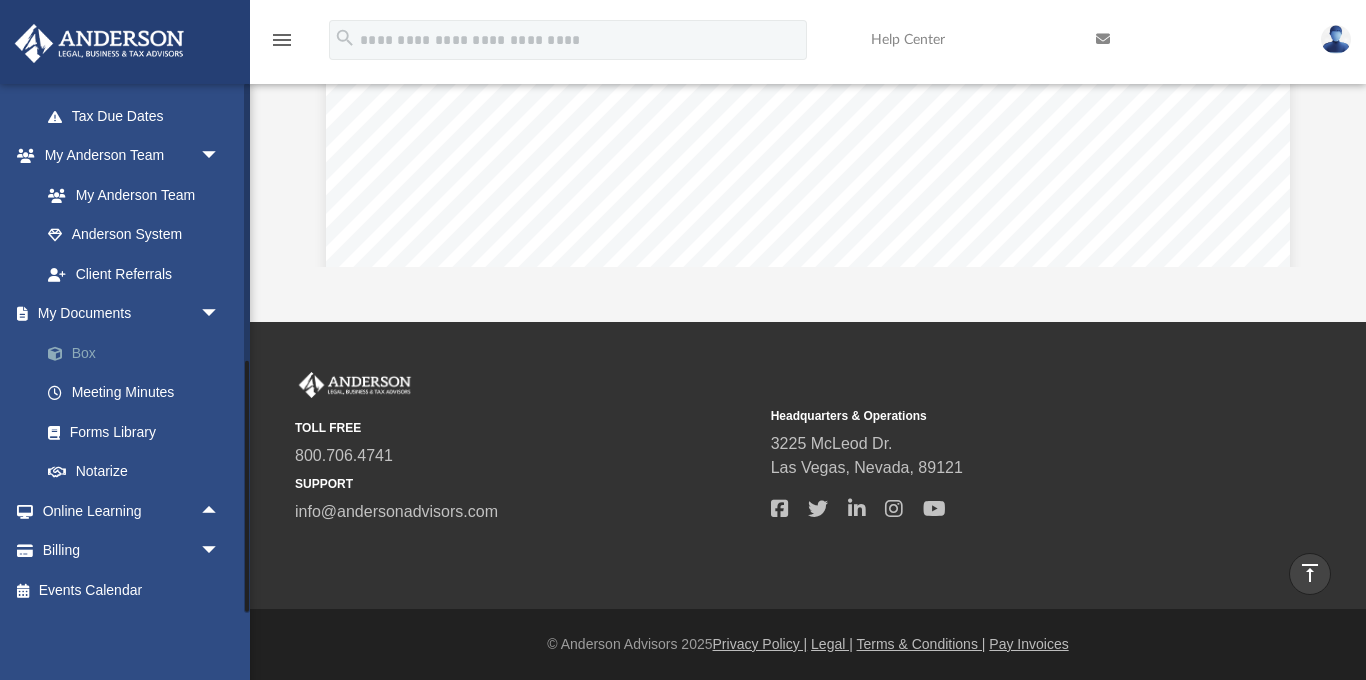 click on "Box" at bounding box center [139, 353] 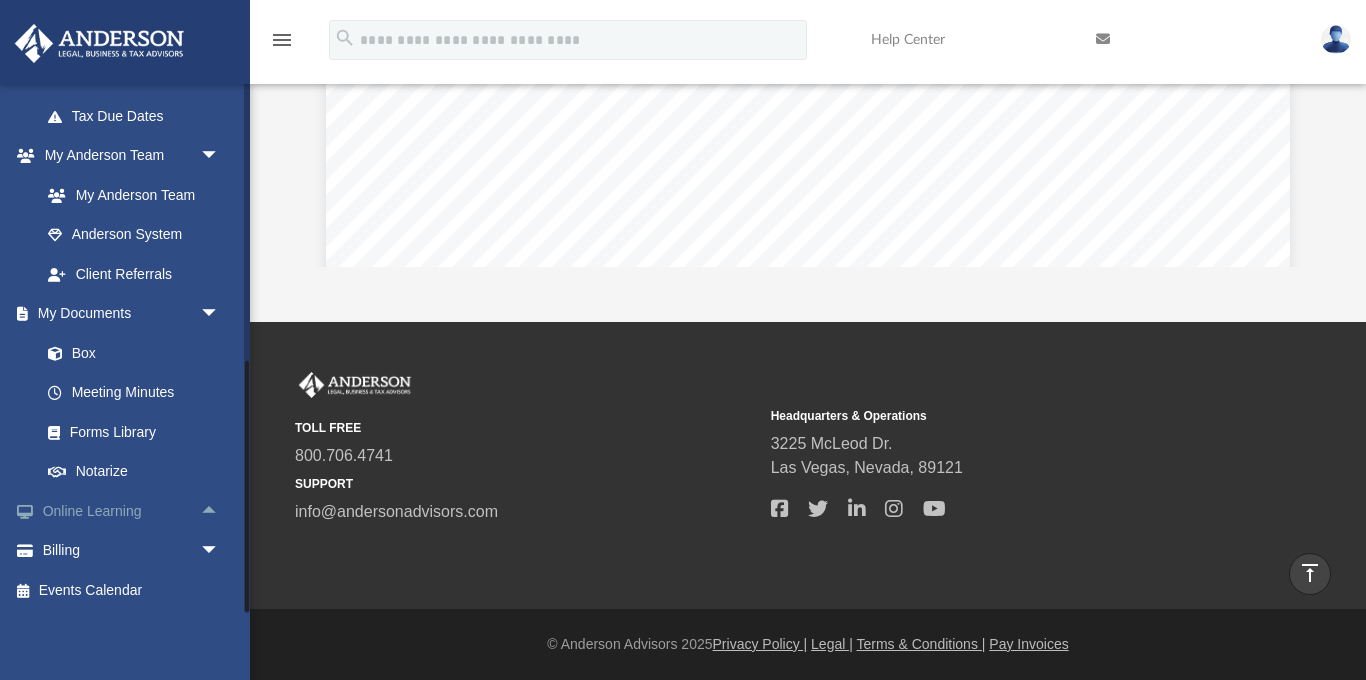 click on "arrow_drop_up" at bounding box center [220, 511] 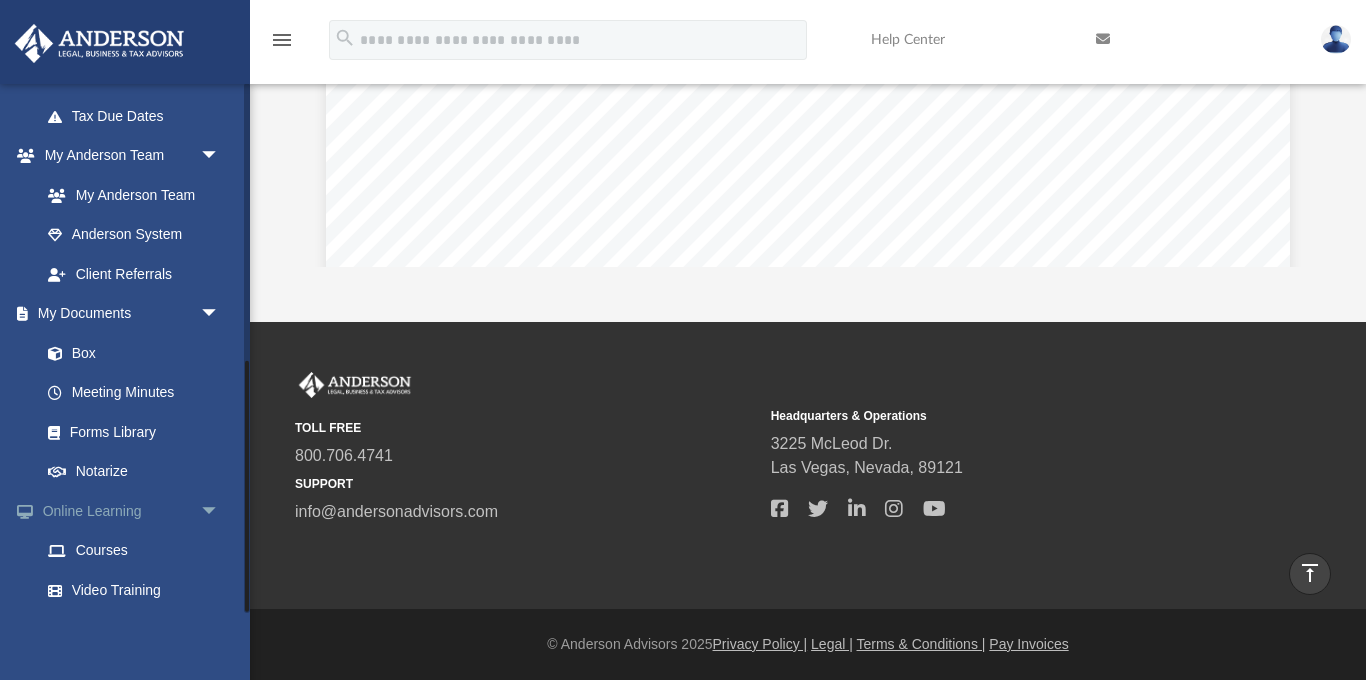 click on "arrow_drop_down" at bounding box center [220, 511] 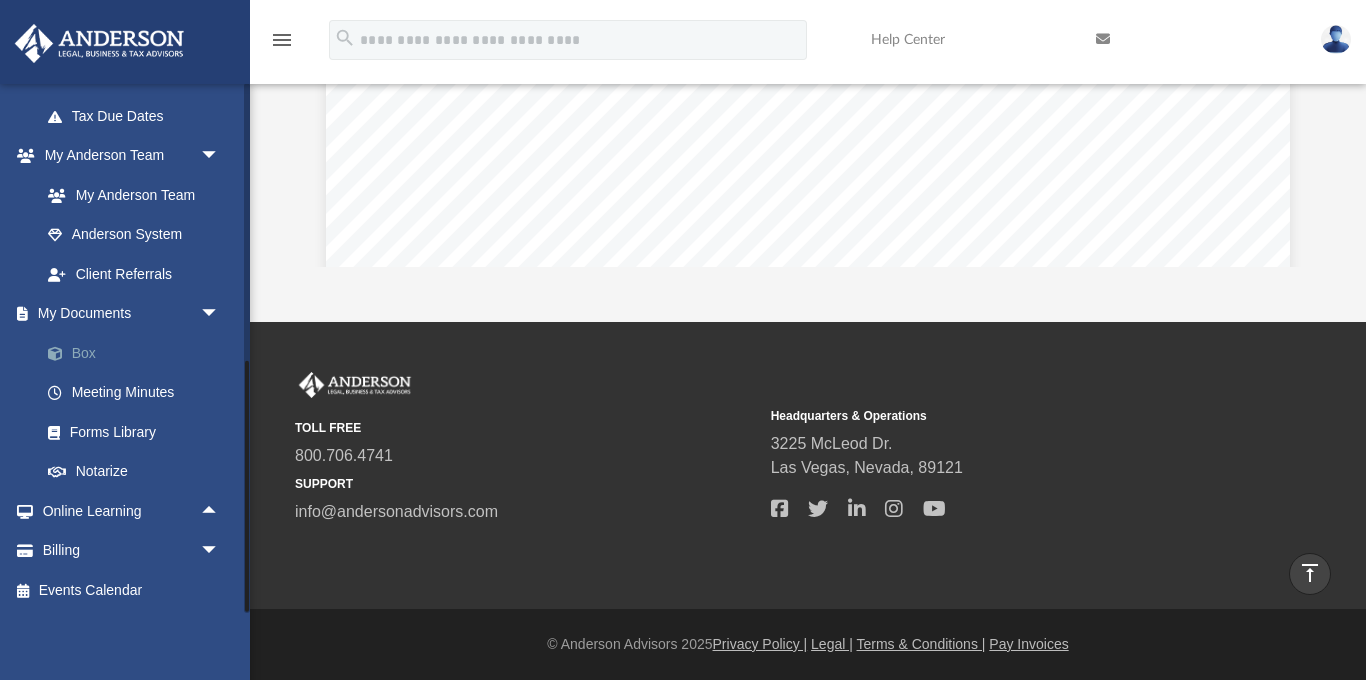 click on "Box" at bounding box center (139, 353) 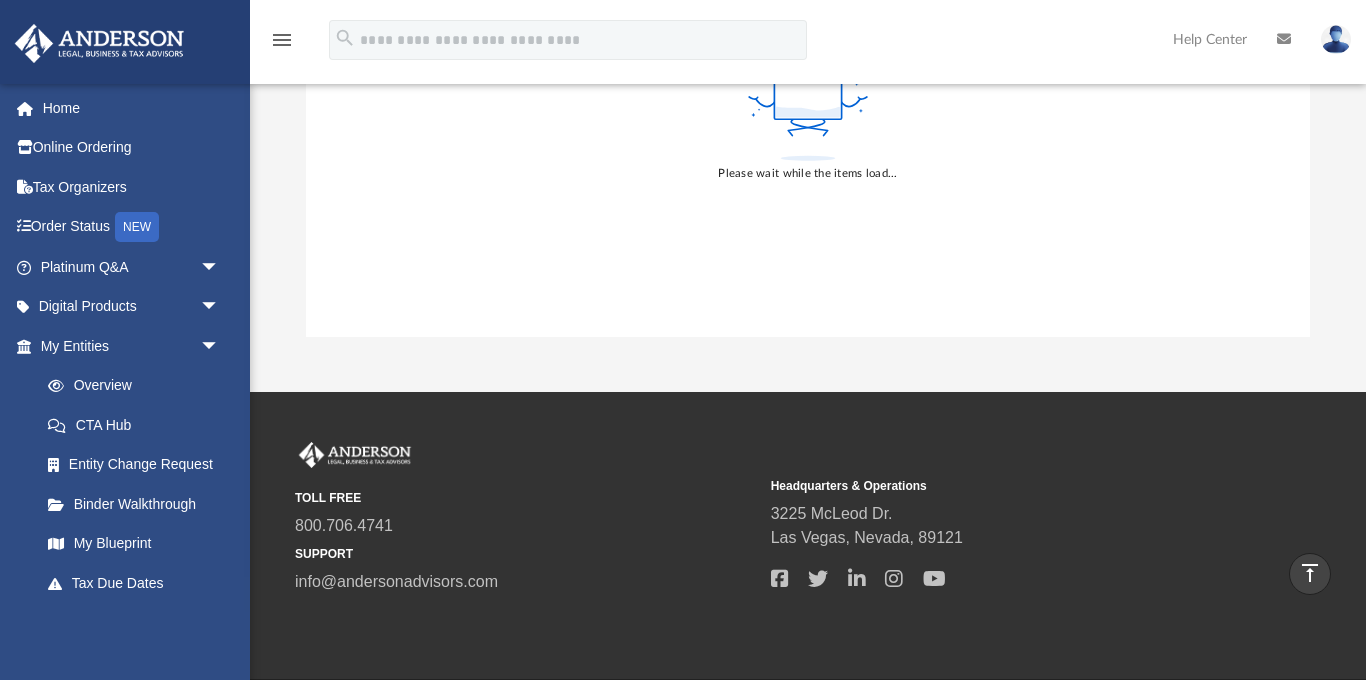 scroll, scrollTop: 0, scrollLeft: 0, axis: both 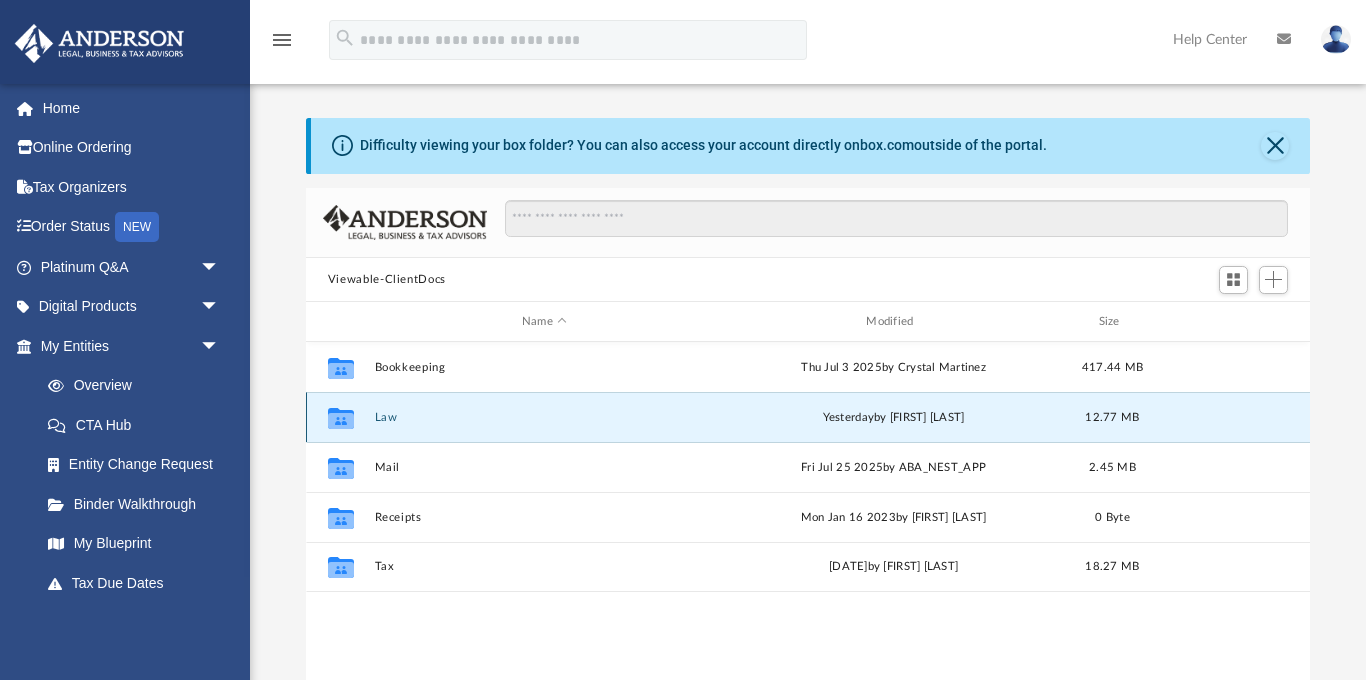 click on "Law" at bounding box center (544, 417) 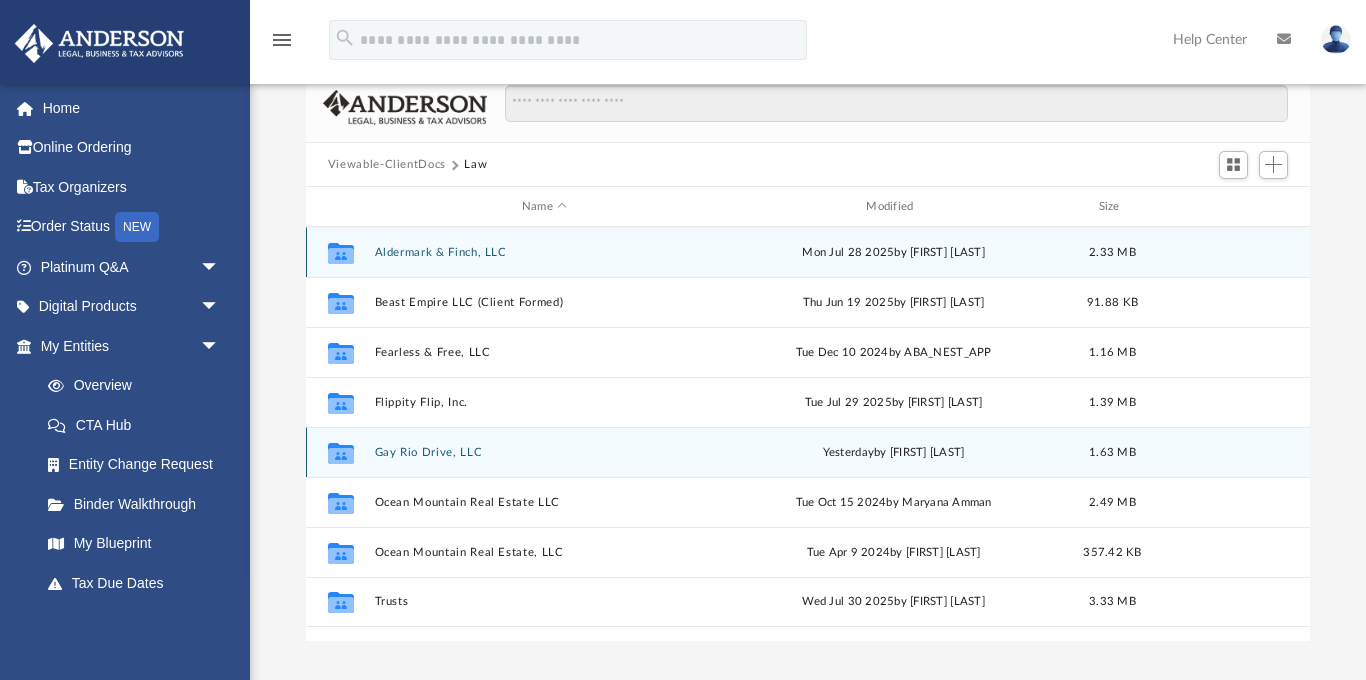 scroll, scrollTop: 147, scrollLeft: 0, axis: vertical 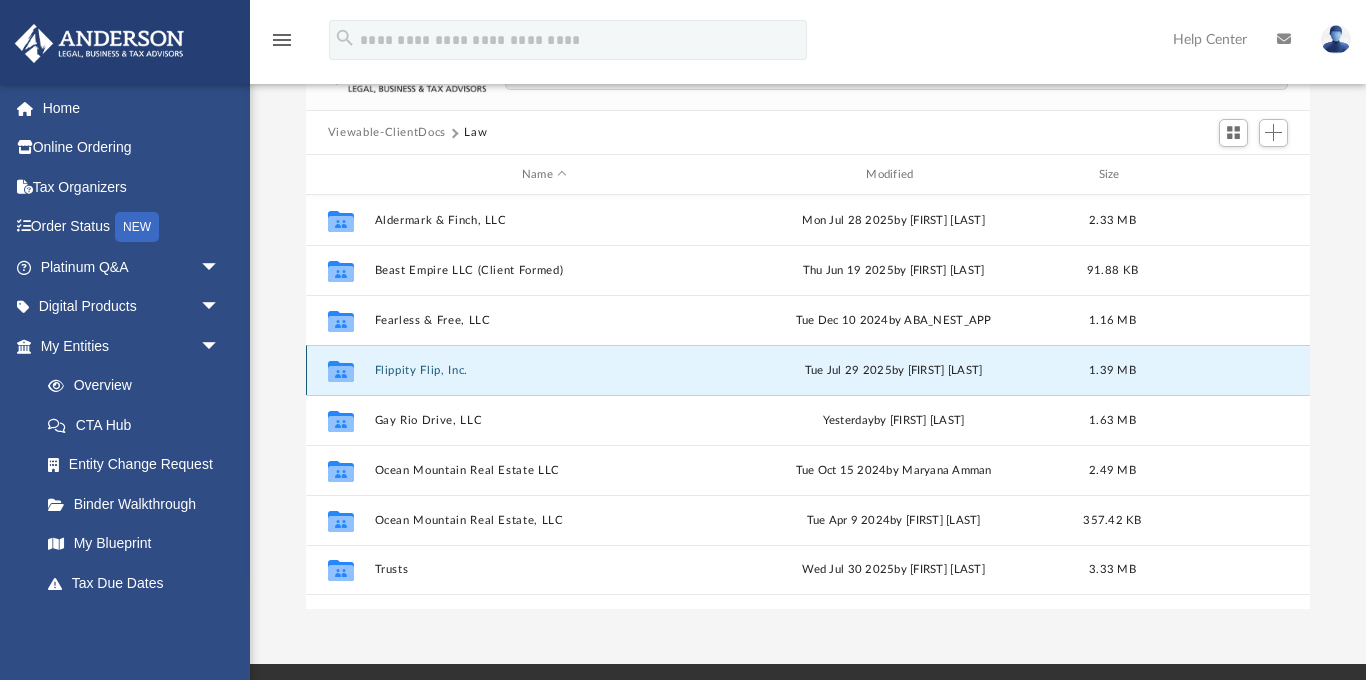 click on "Flippity Flip, Inc." at bounding box center (544, 370) 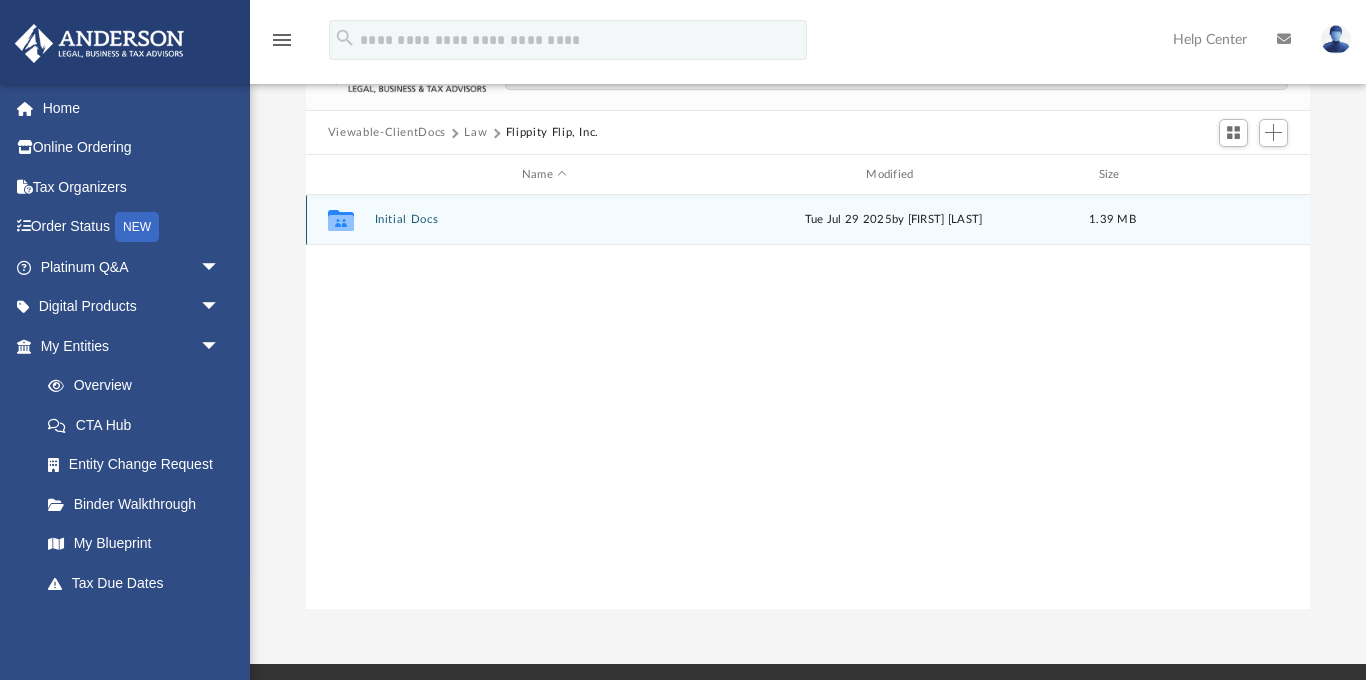 click on "Initial Docs" at bounding box center (544, 220) 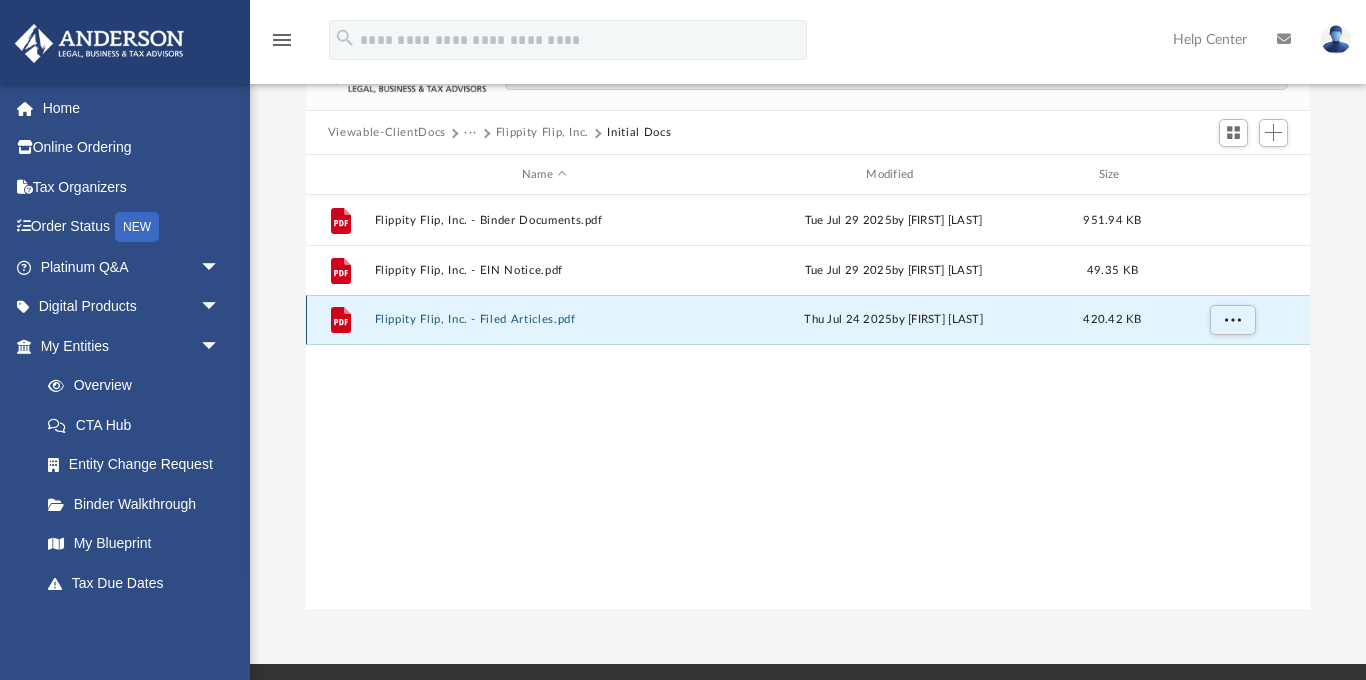 click on "Flippity Flip, Inc. - Filed Articles.pdf" at bounding box center (544, 320) 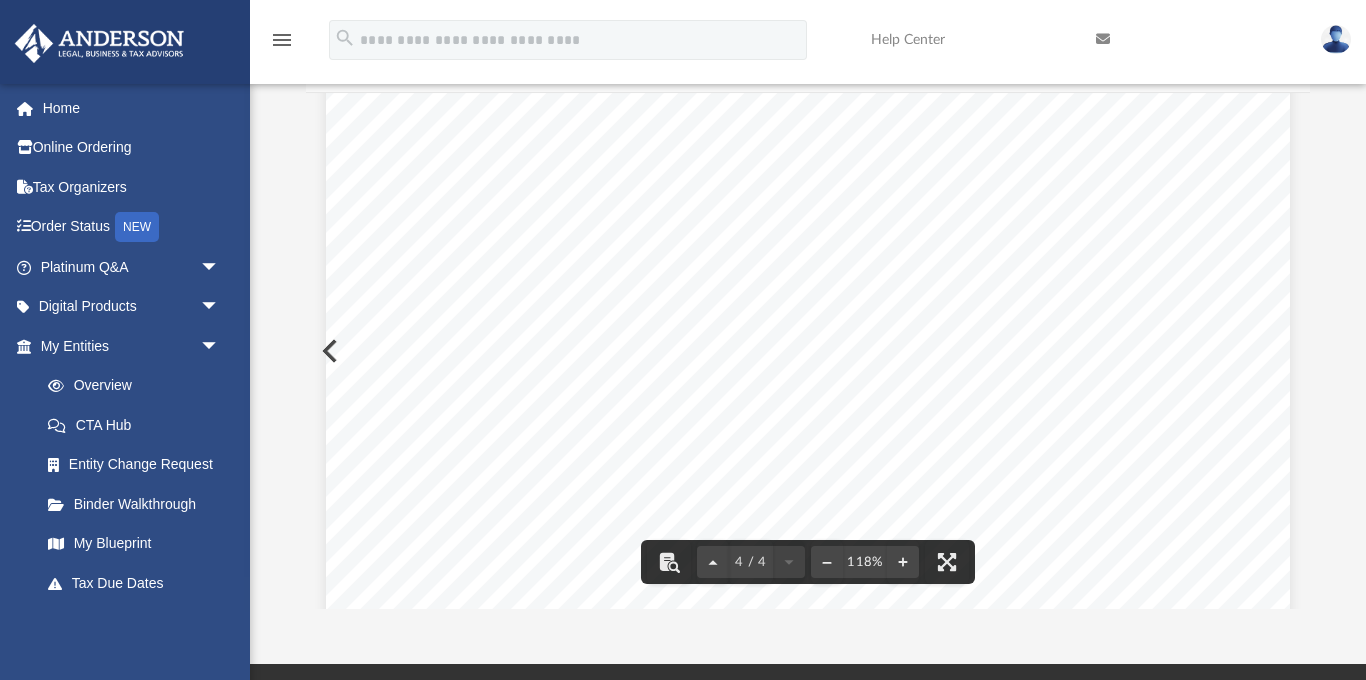 scroll, scrollTop: 4594, scrollLeft: 0, axis: vertical 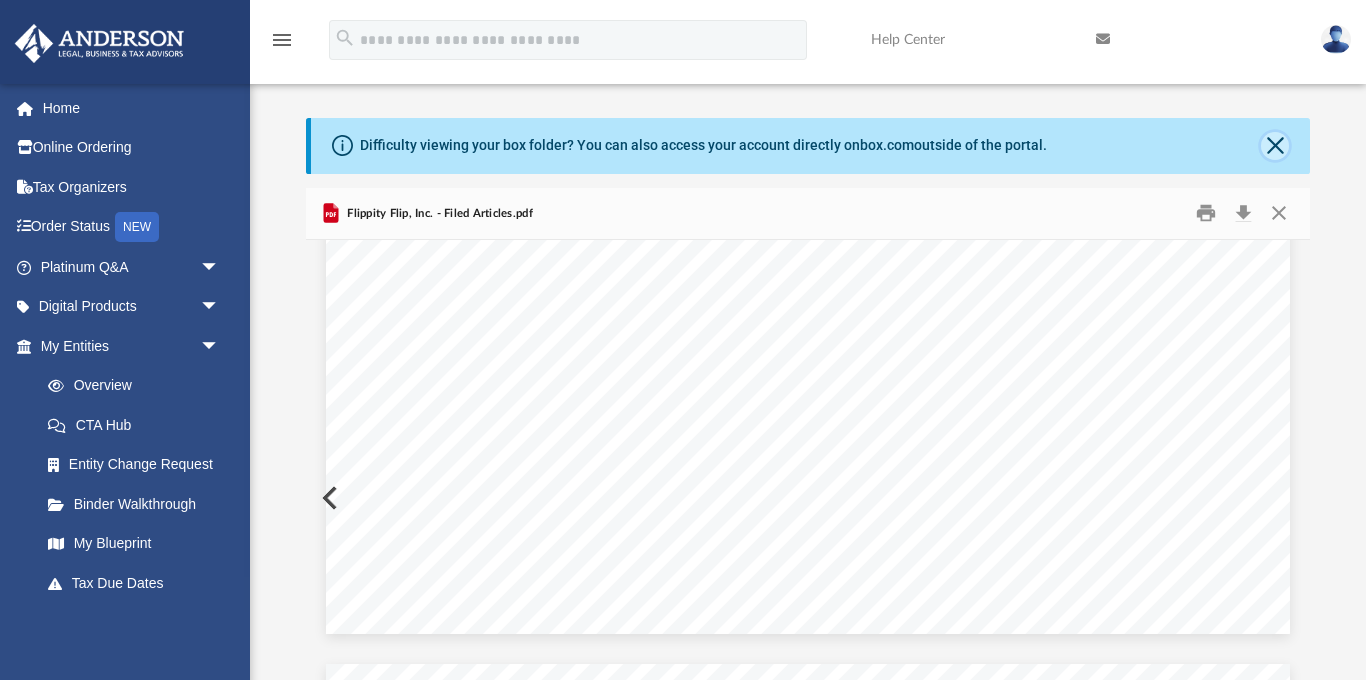 click 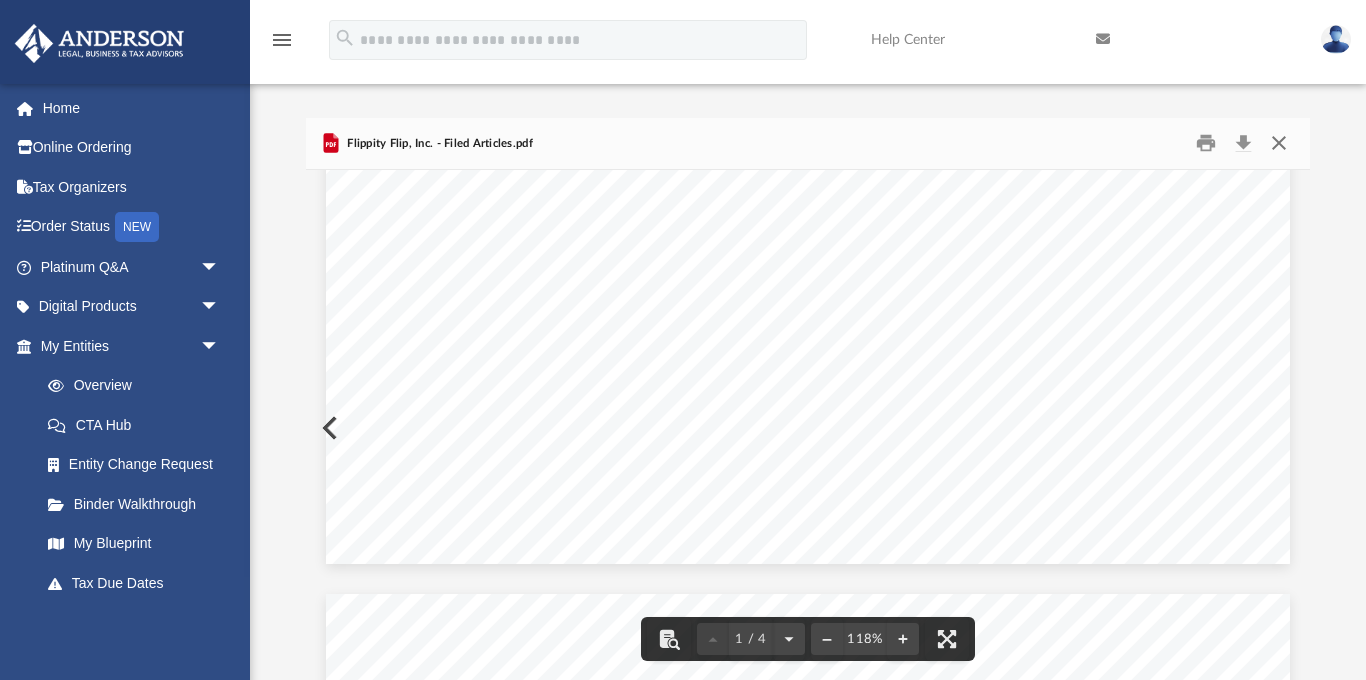 click at bounding box center (1279, 143) 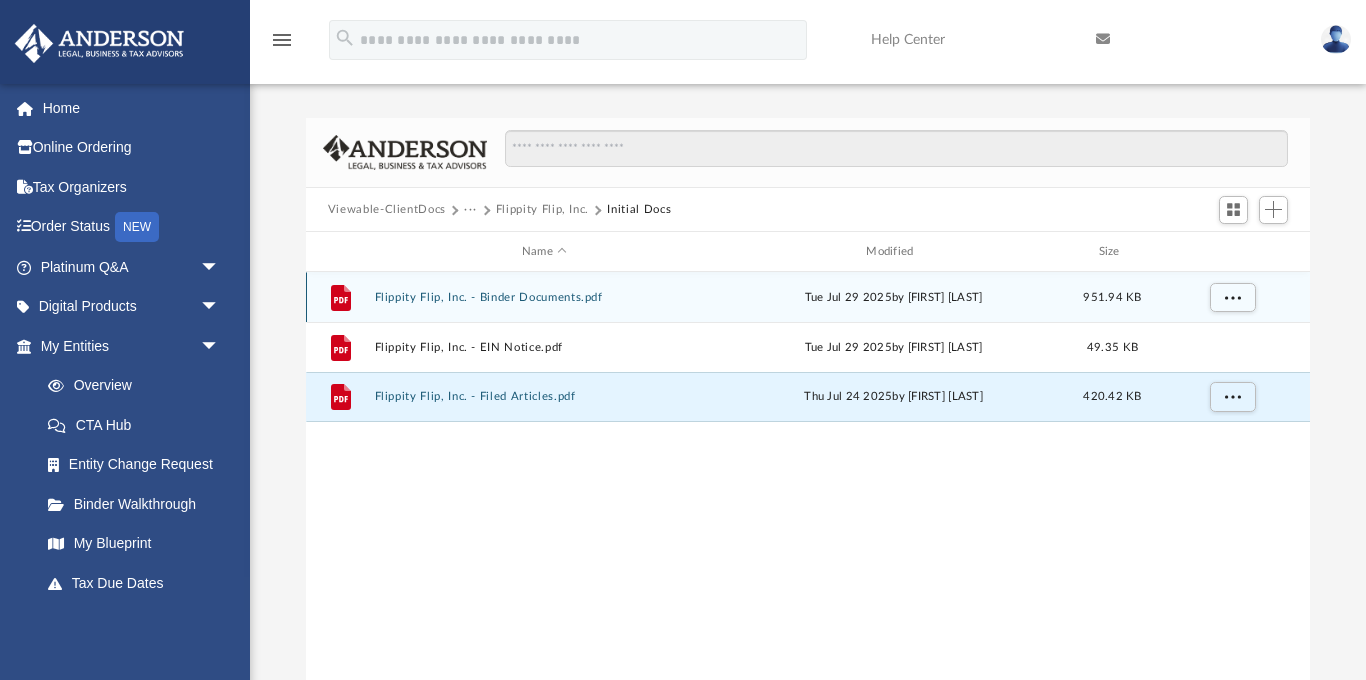type 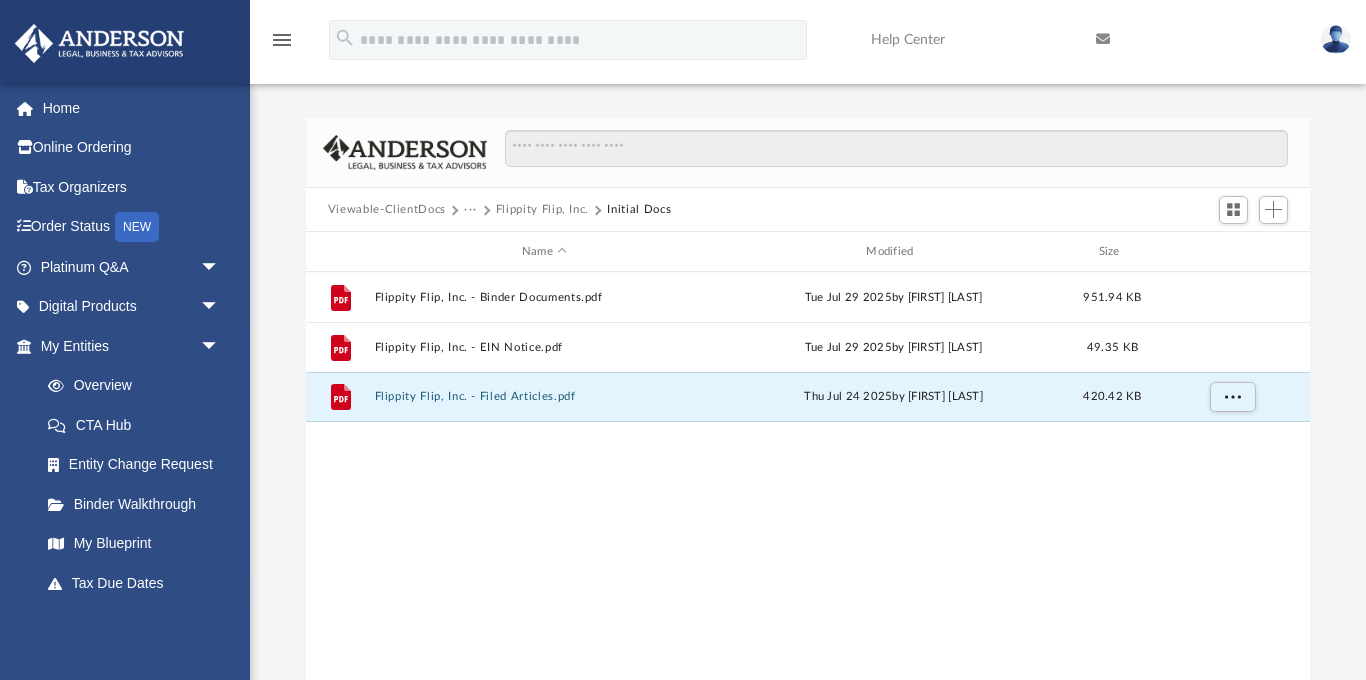 click on "Viewable-ClientDocs" at bounding box center (387, 210) 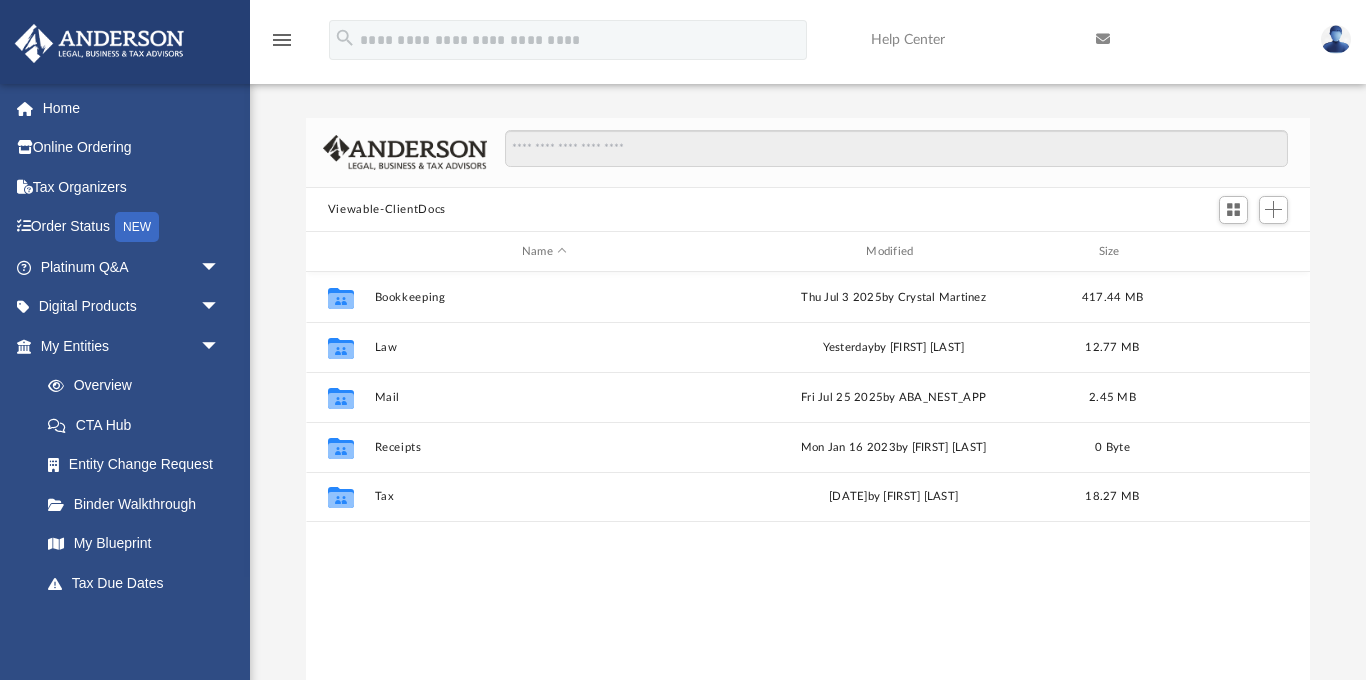 click on "Viewable-ClientDocs" at bounding box center (387, 210) 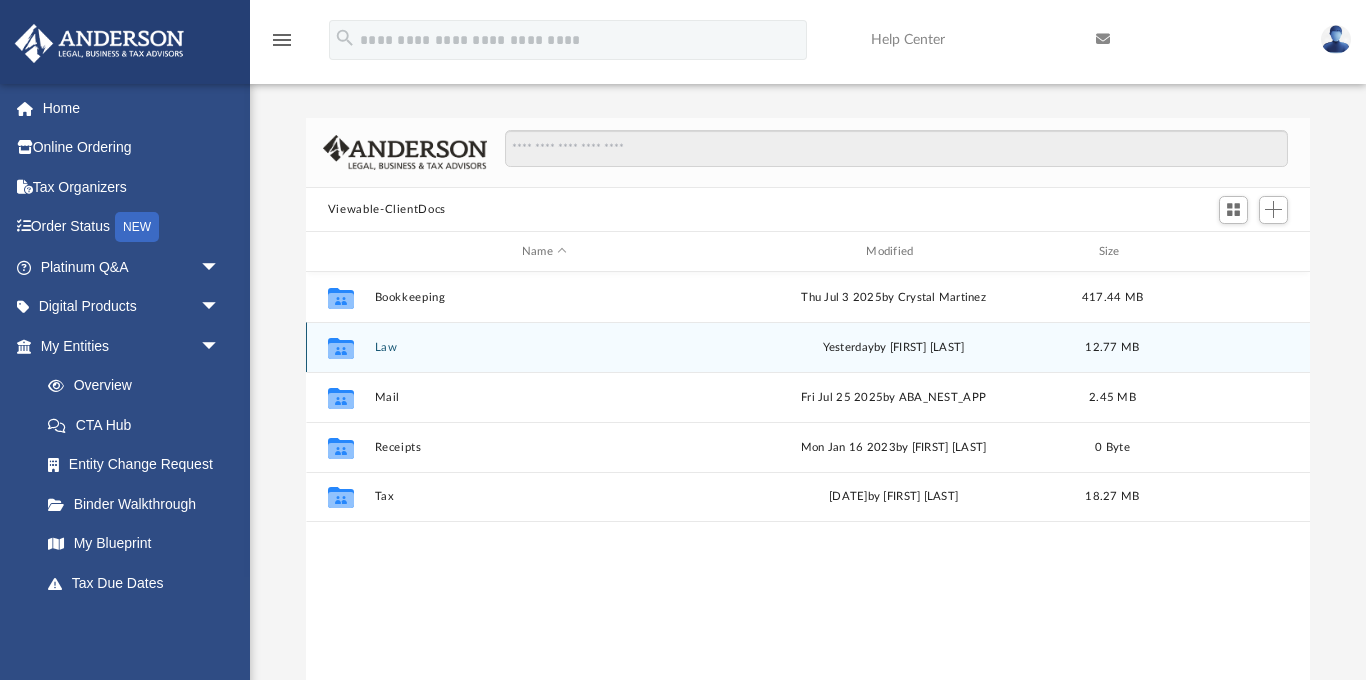click 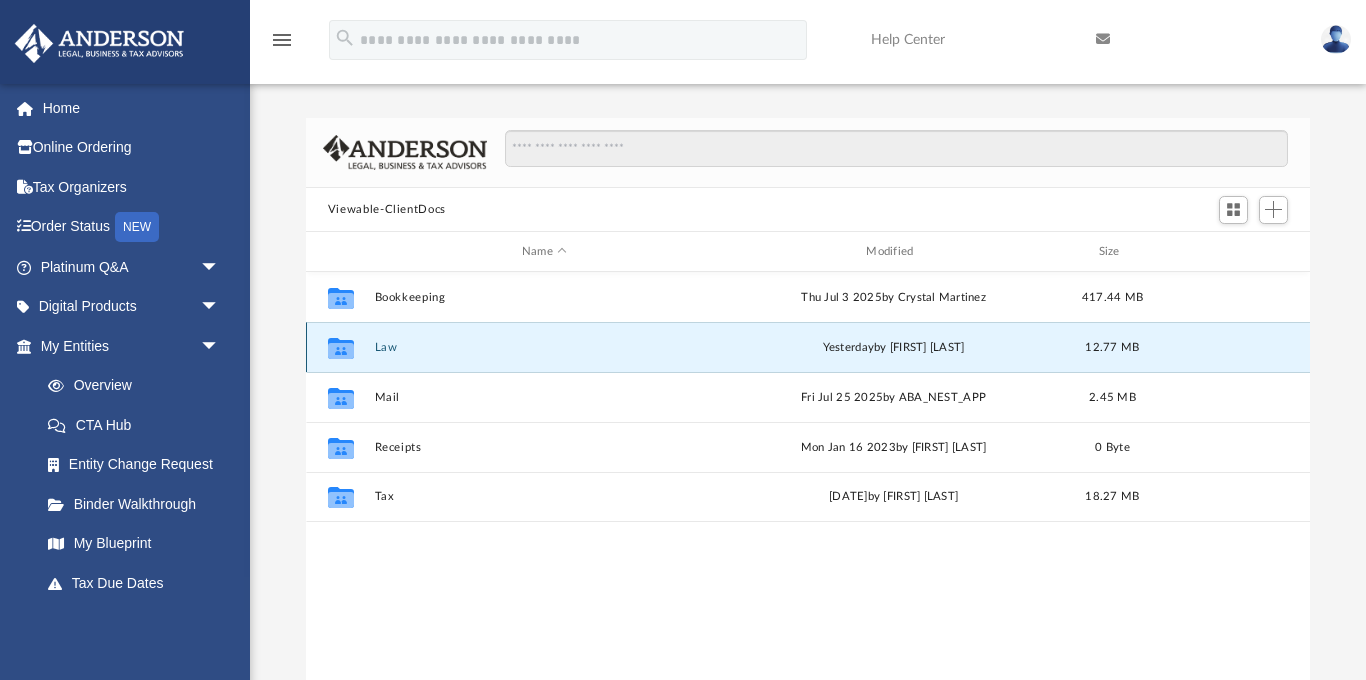 click on "Law" at bounding box center (544, 347) 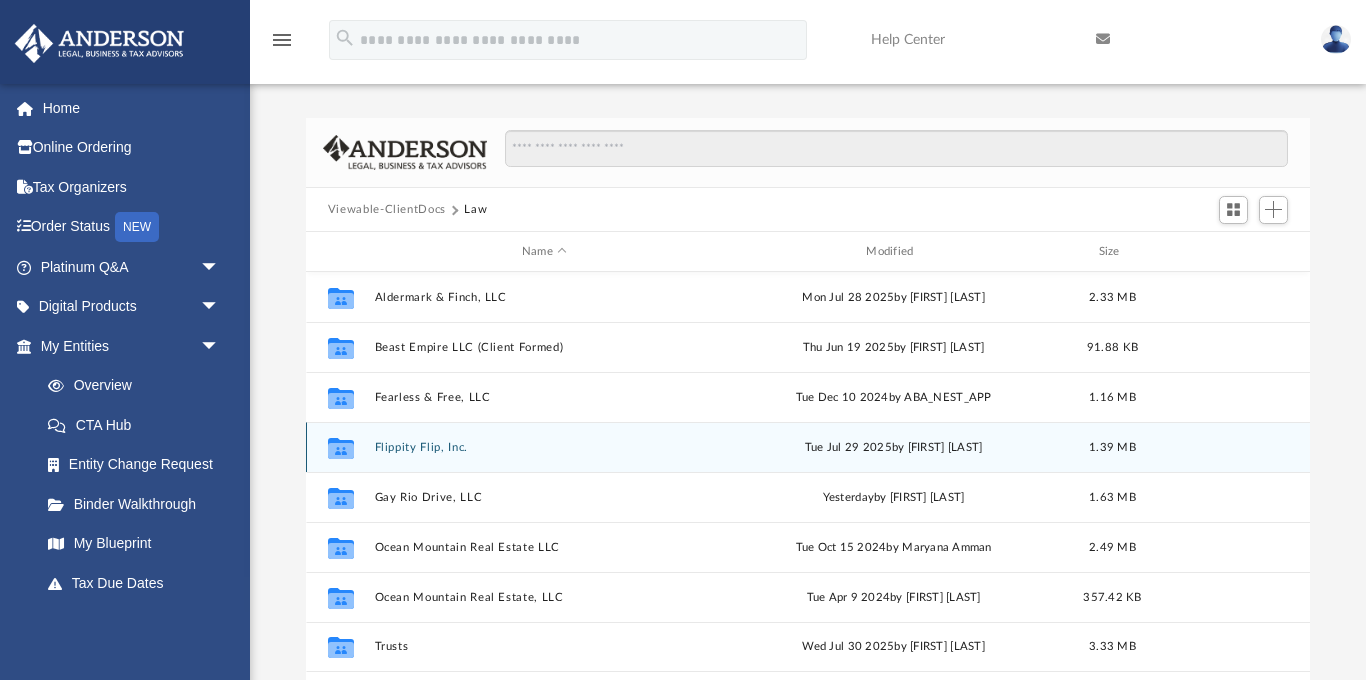 click on "Collaborated Folder [COMPANY] [DATE]  by [FIRST] [LAST] [SIZE]" at bounding box center [808, 447] 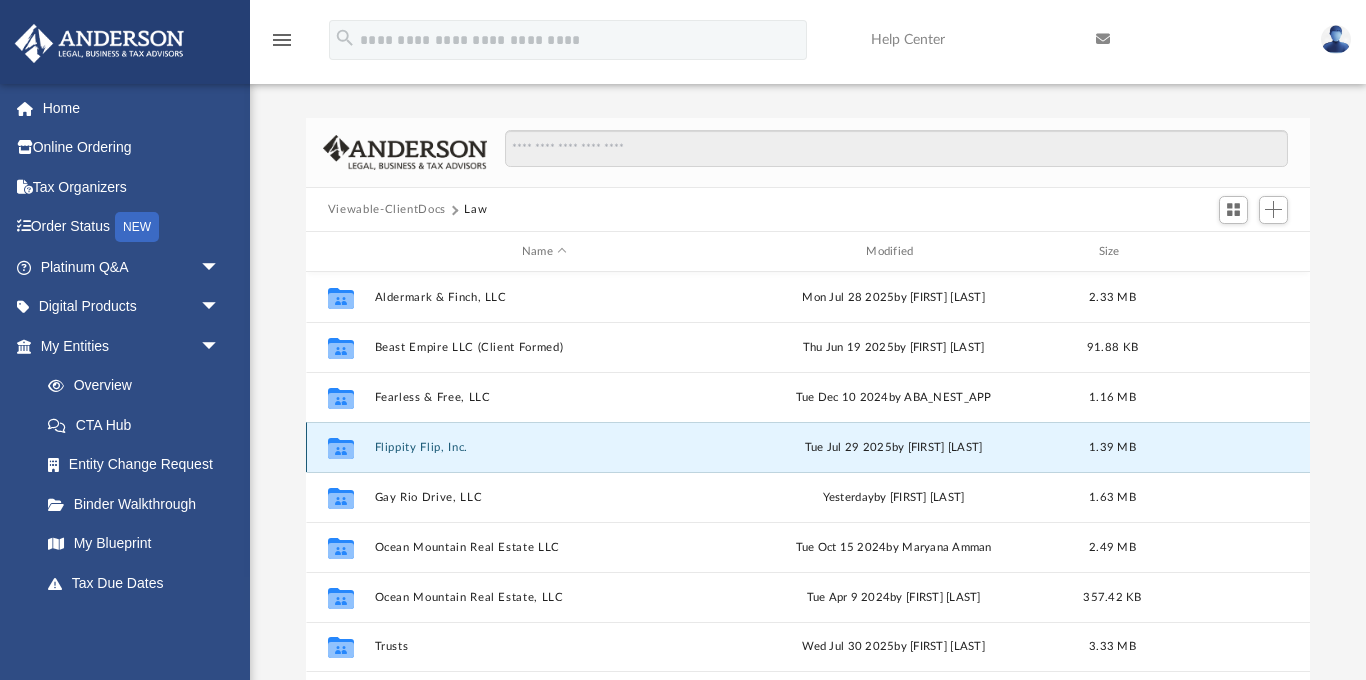 click on "Flippity Flip, Inc." at bounding box center (544, 447) 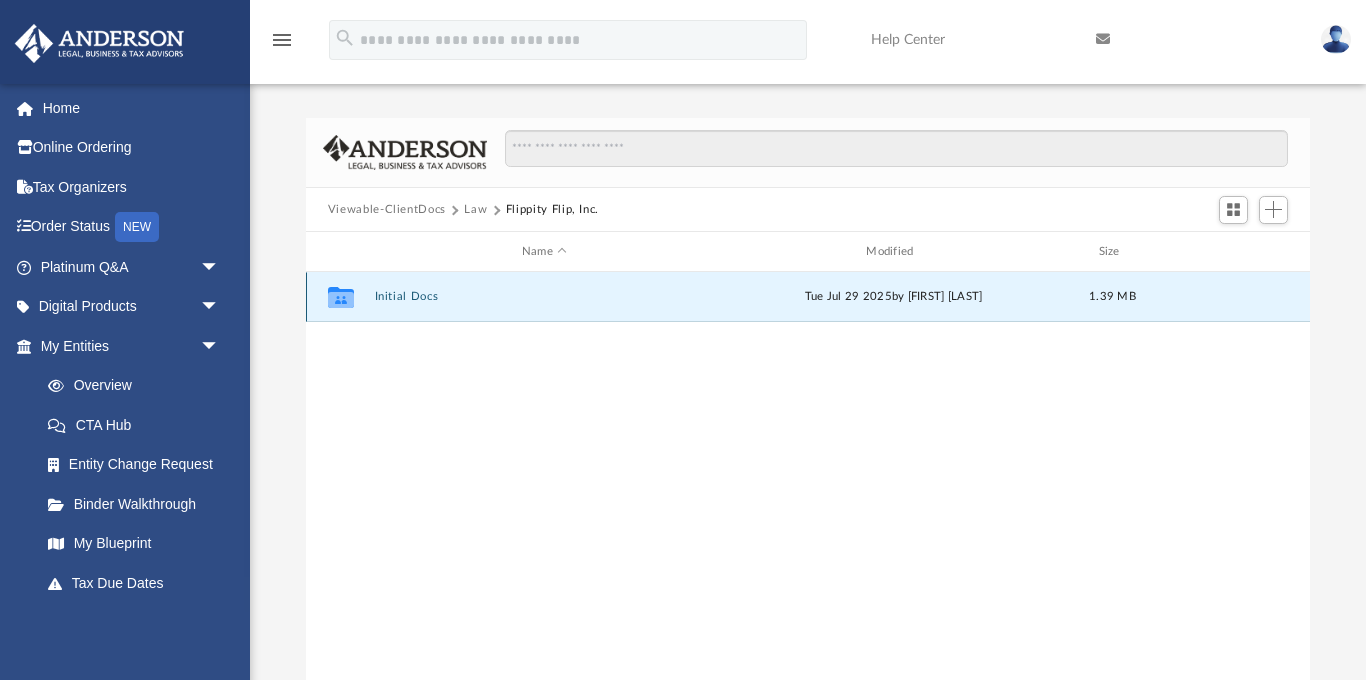 click on "Initial Docs" at bounding box center [544, 297] 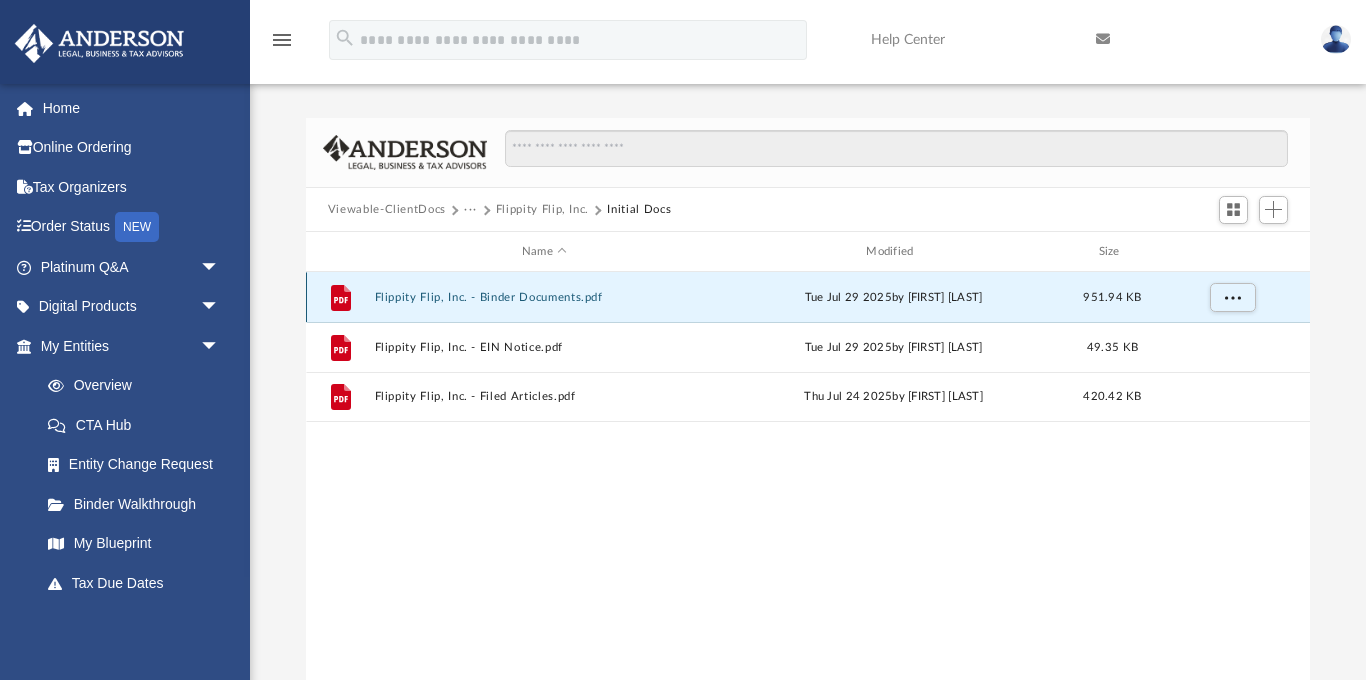 click on "Flippity Flip, Inc. - Binder Documents.pdf" at bounding box center (544, 297) 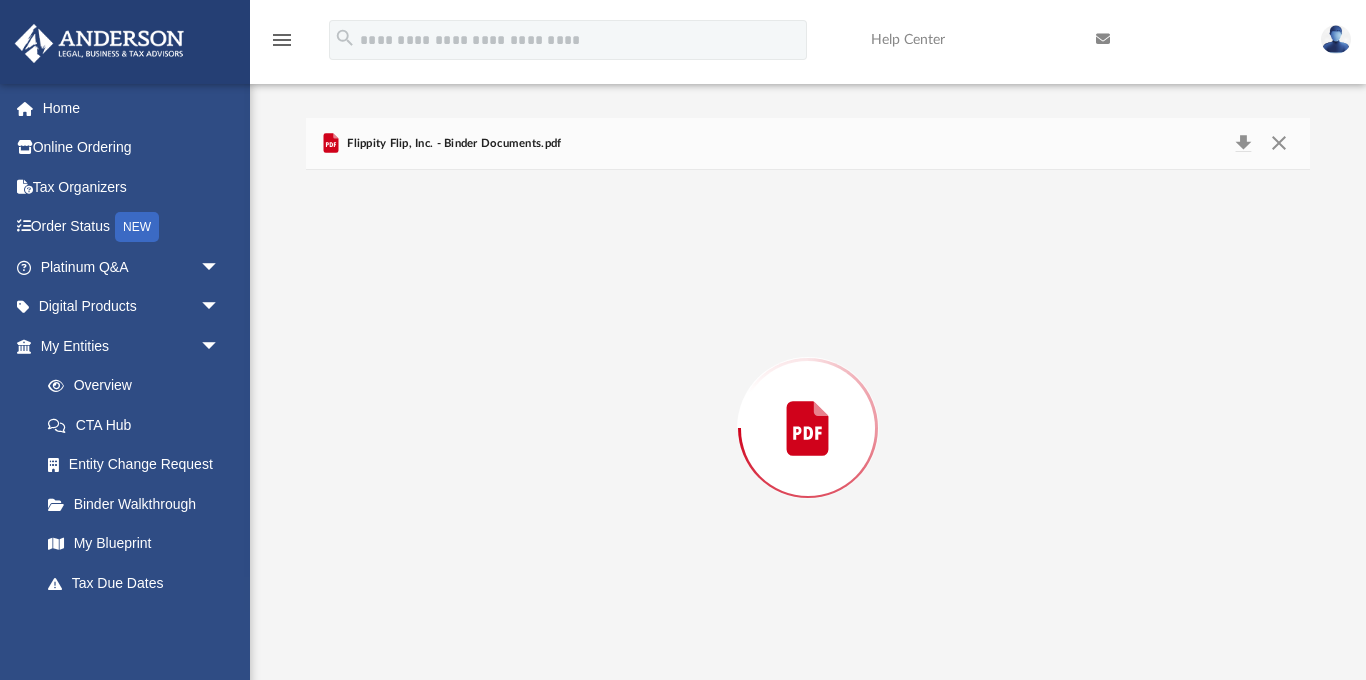 scroll, scrollTop: 6, scrollLeft: 0, axis: vertical 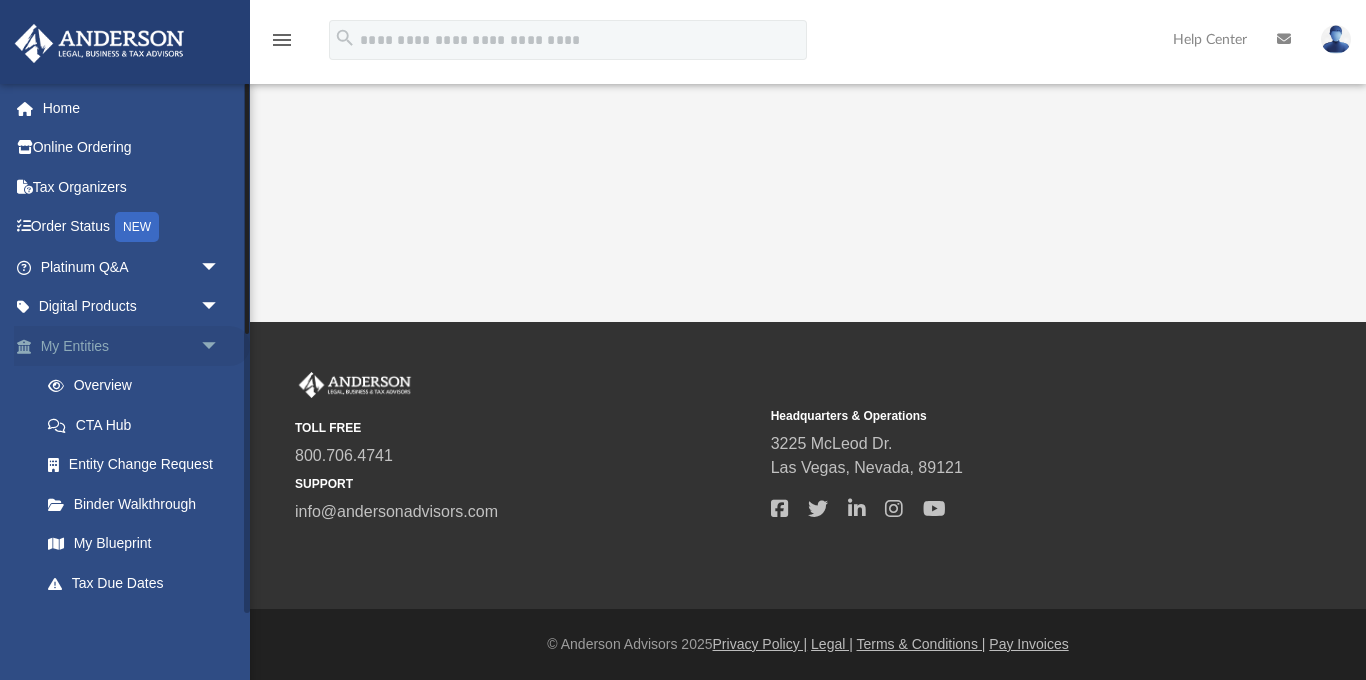 click on "arrow_drop_down" at bounding box center (220, 346) 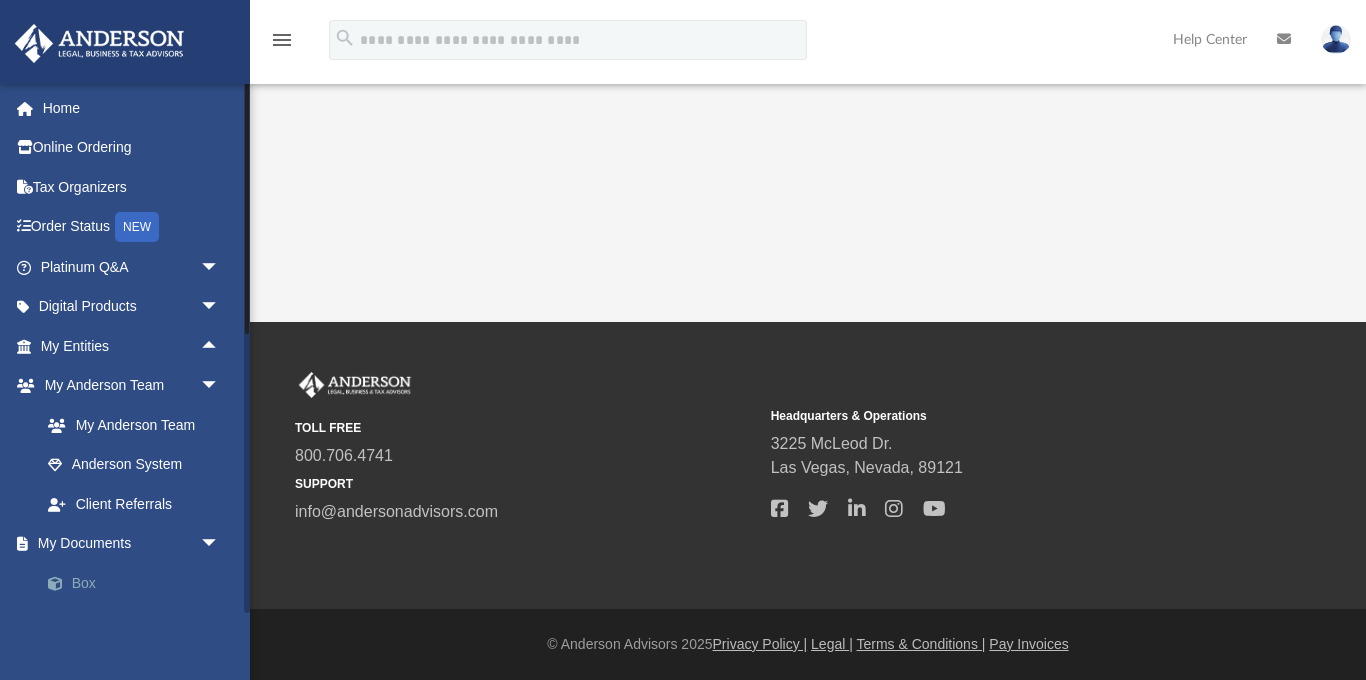click on "Box" at bounding box center (139, 583) 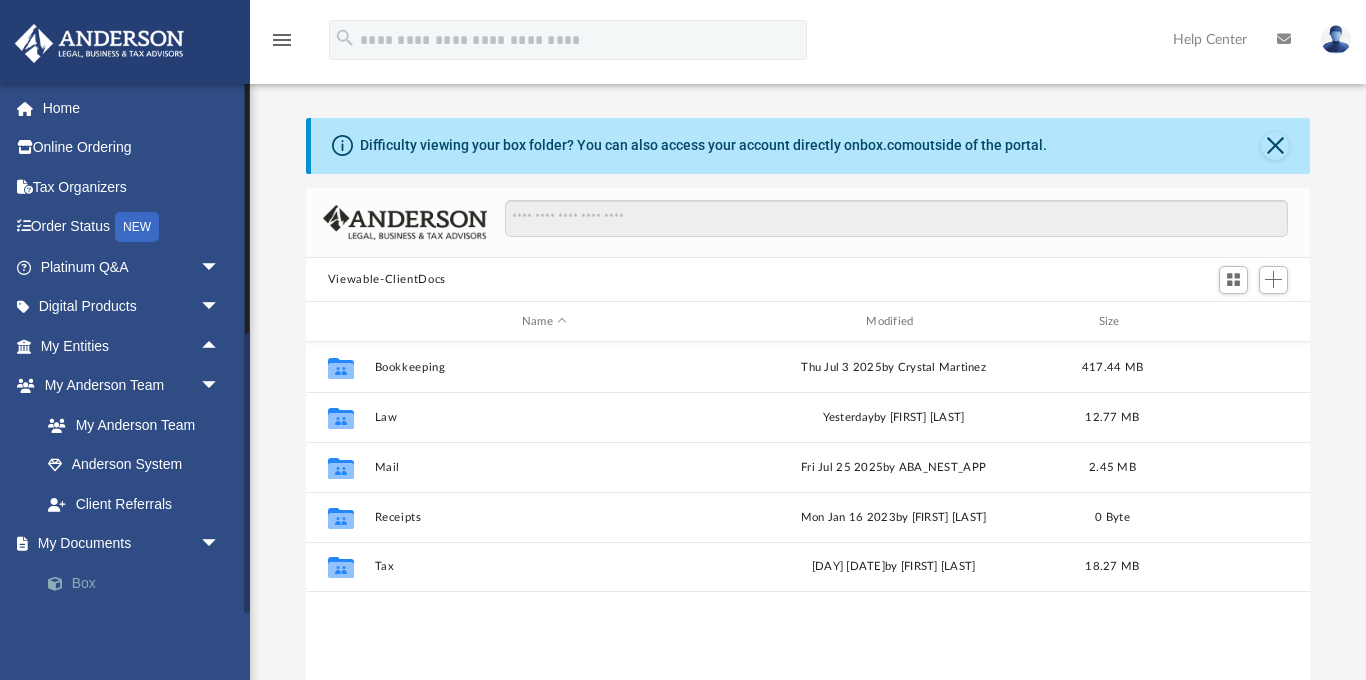 scroll, scrollTop: 1, scrollLeft: 1, axis: both 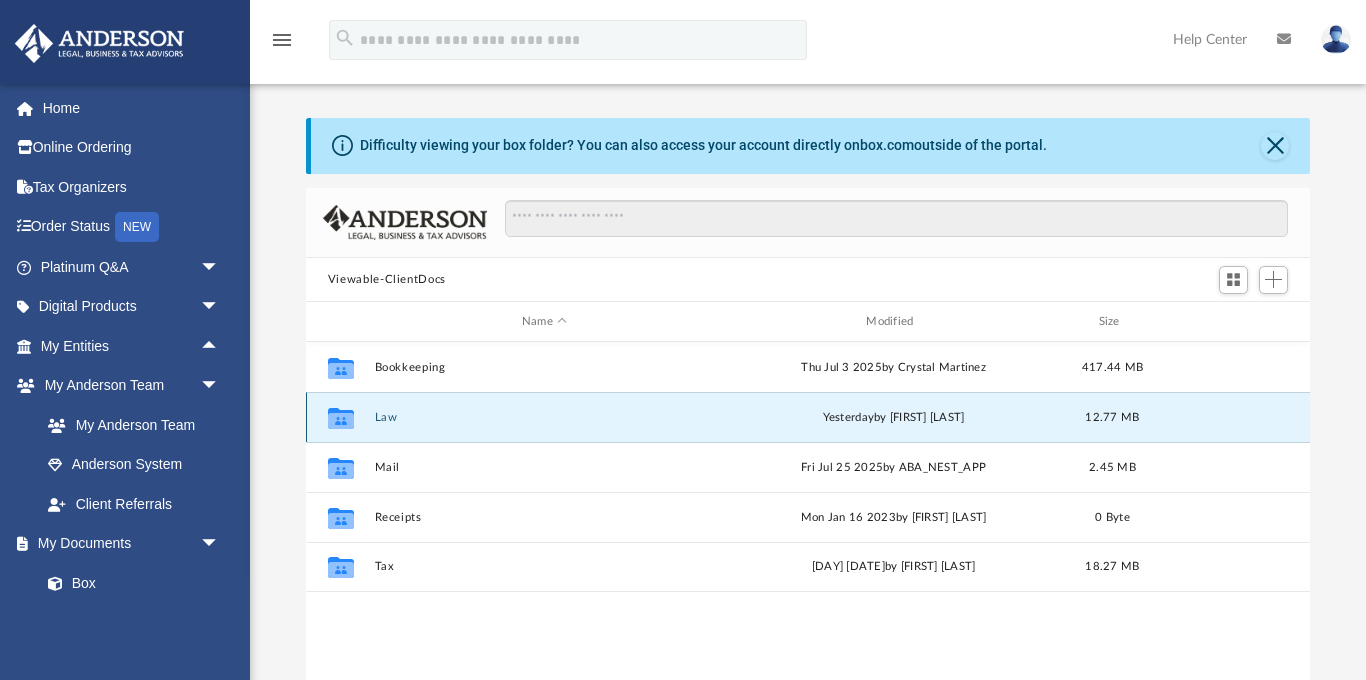 click on "Law" at bounding box center (544, 417) 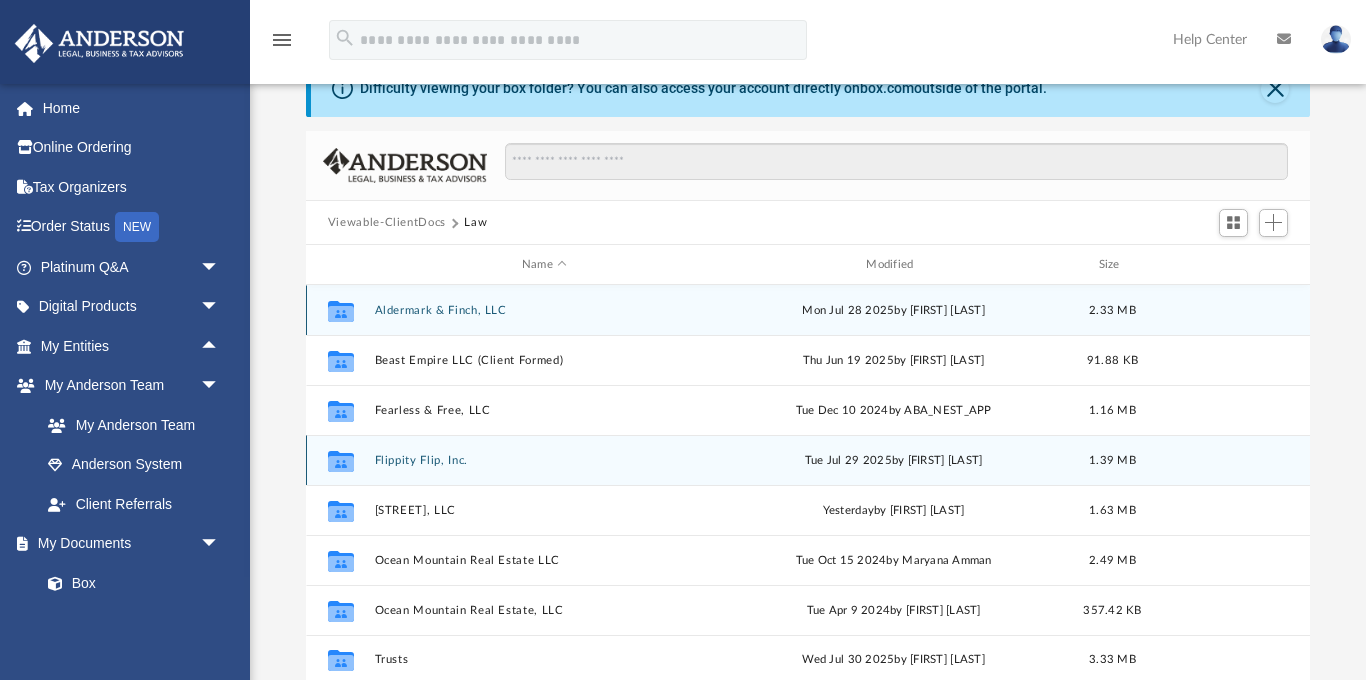 scroll, scrollTop: 66, scrollLeft: 0, axis: vertical 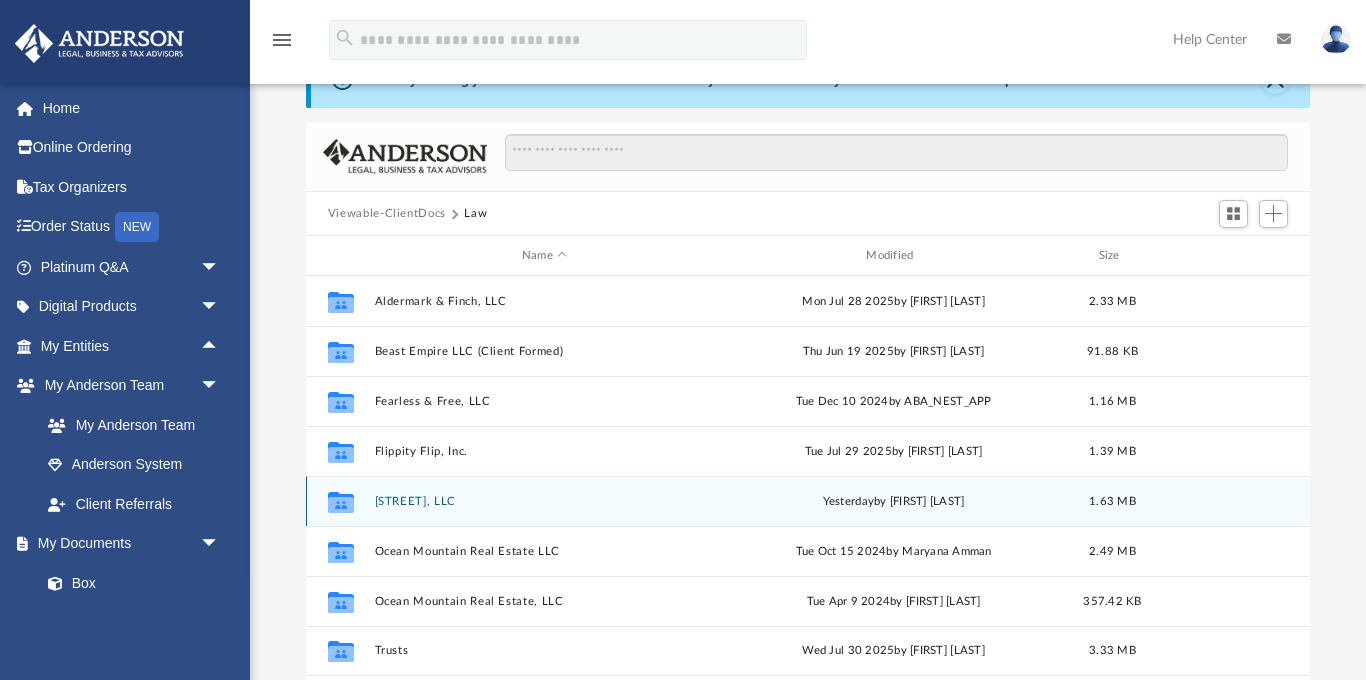 click on "Gay Rio Drive, LLC" at bounding box center (544, 501) 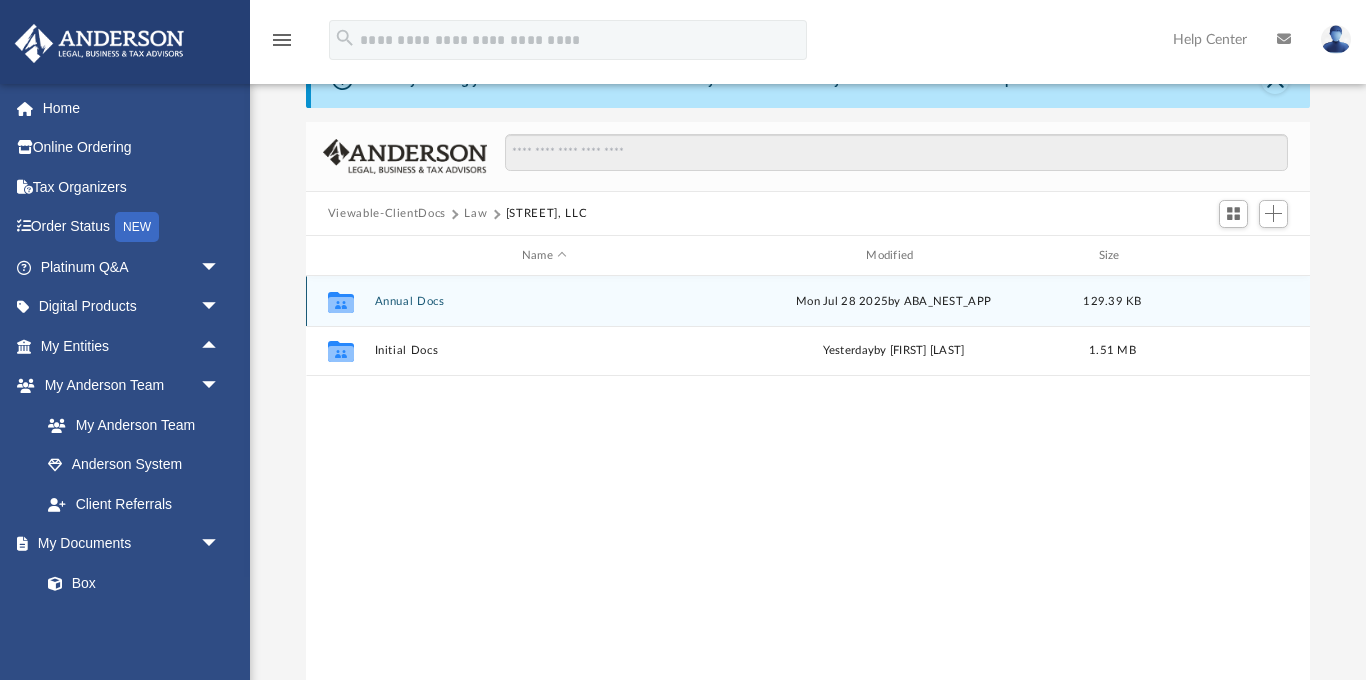 click on "Annual Docs" at bounding box center (544, 301) 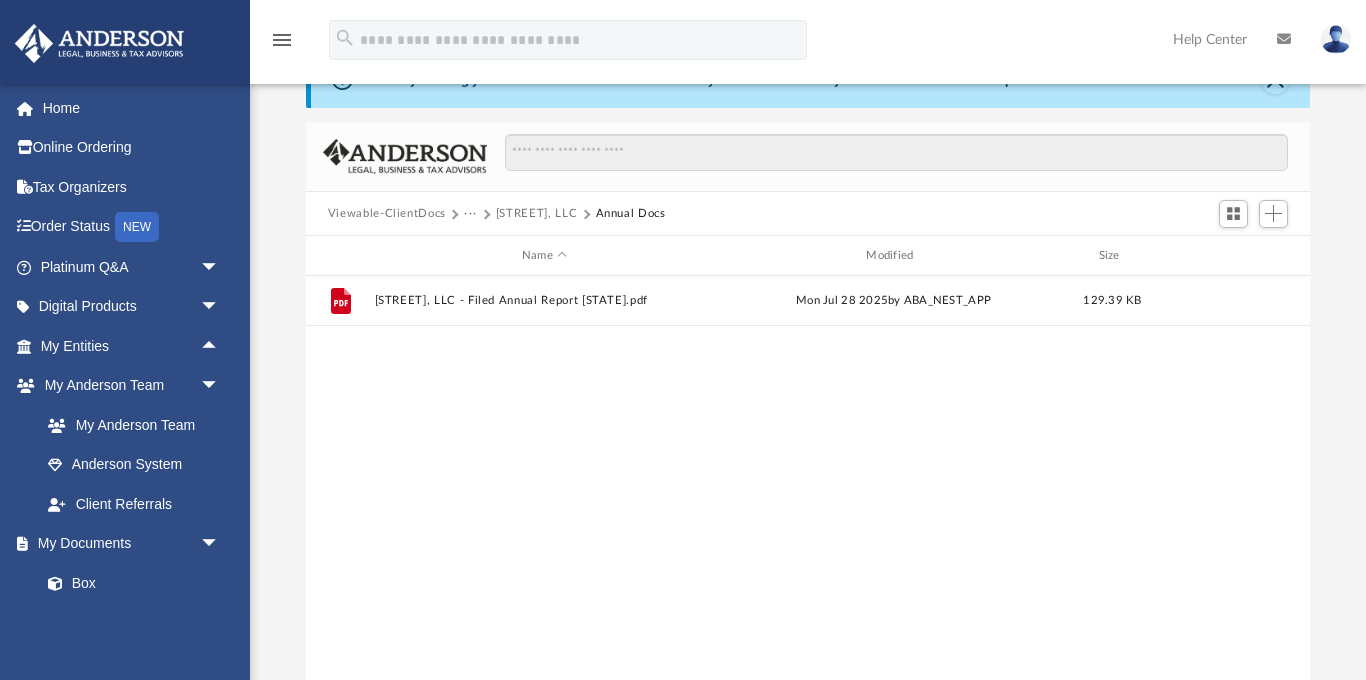 scroll, scrollTop: 0, scrollLeft: 0, axis: both 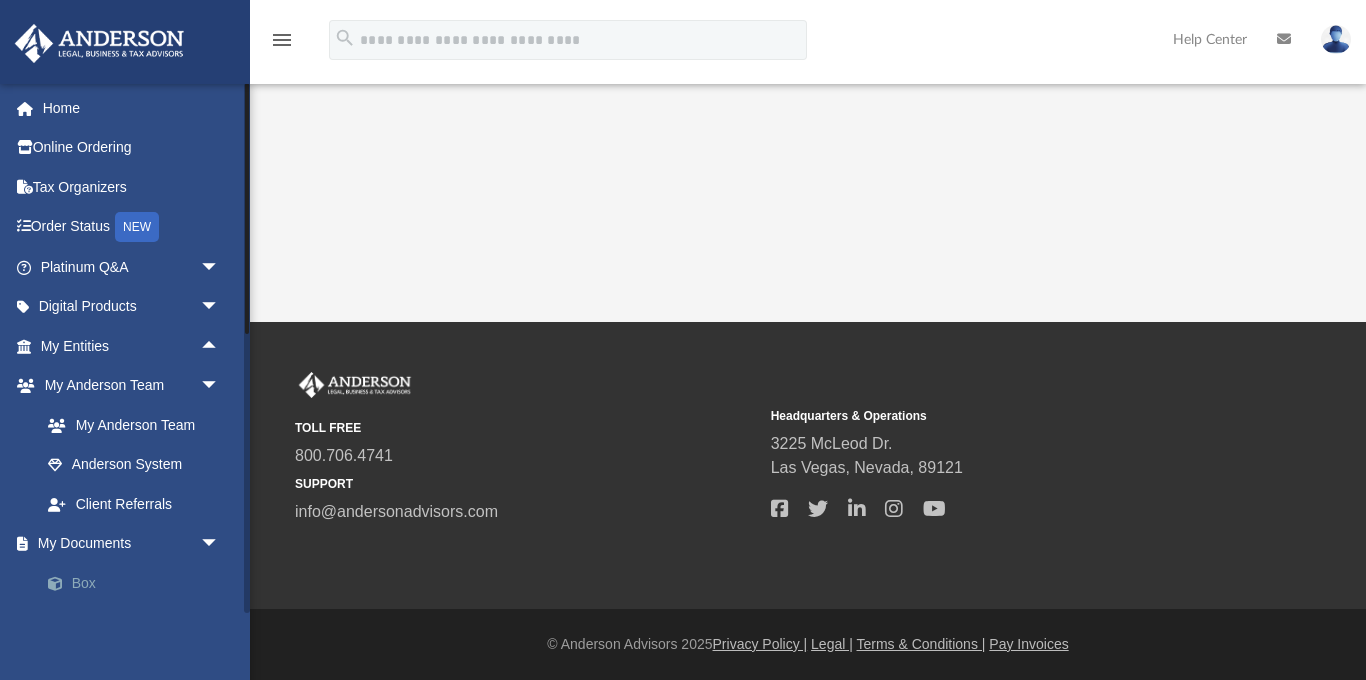 click on "Box" at bounding box center (139, 583) 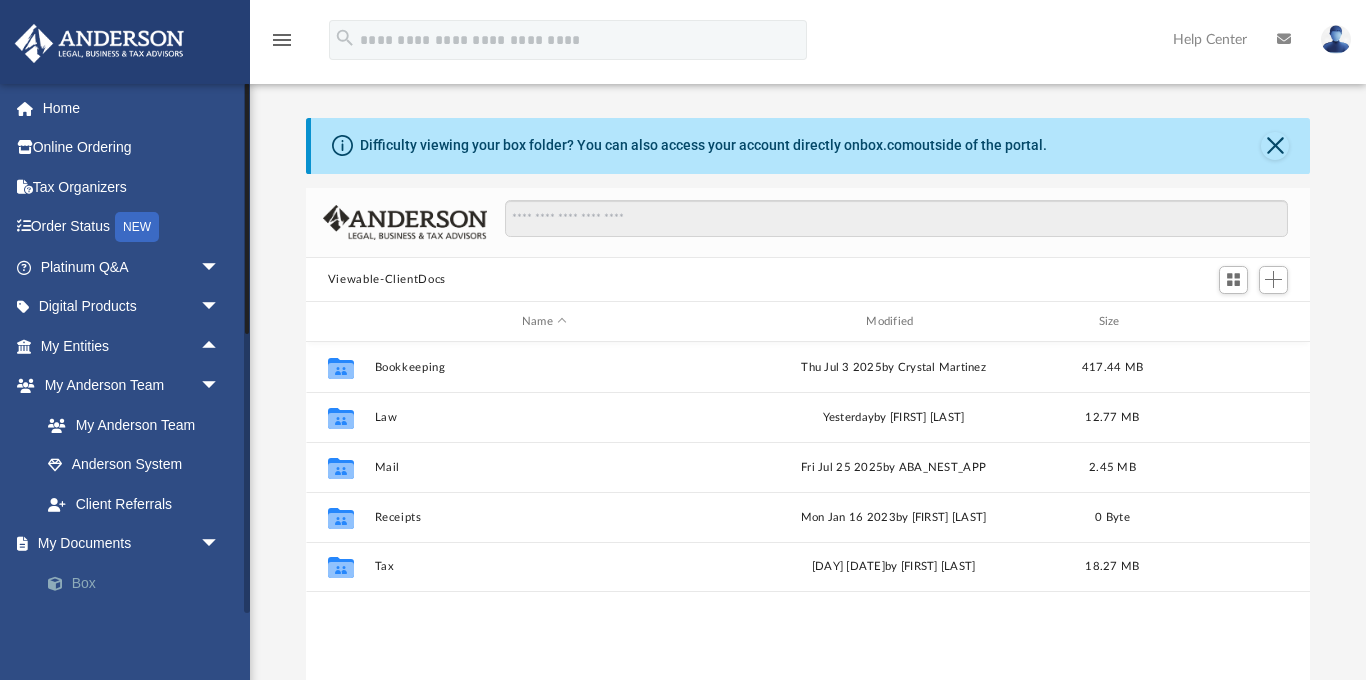scroll, scrollTop: 1, scrollLeft: 1, axis: both 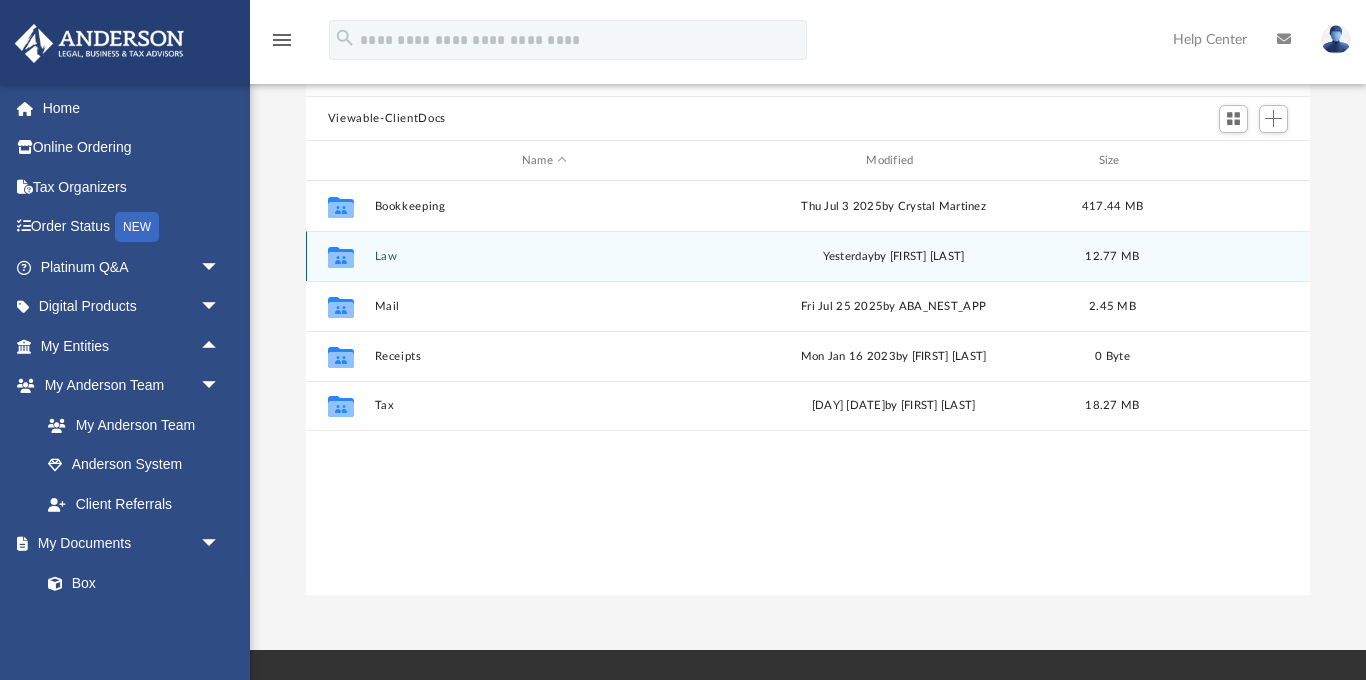 click on "Law" at bounding box center (544, 256) 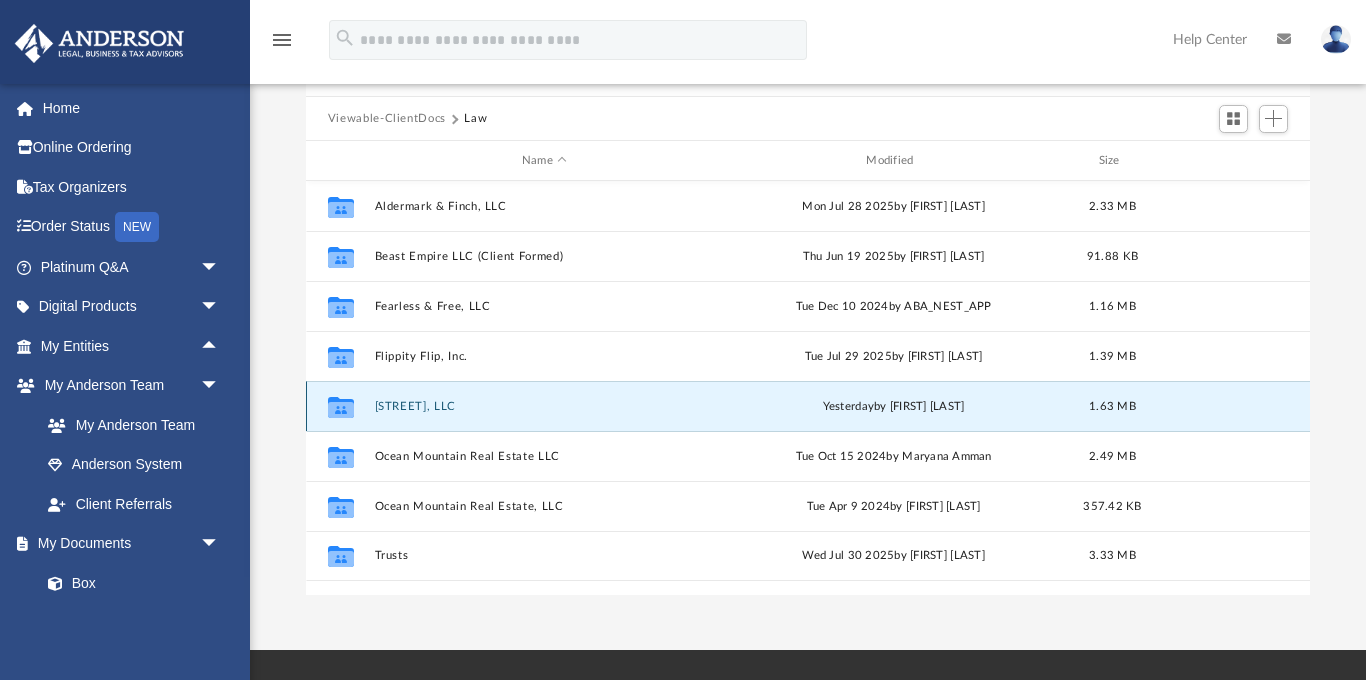 click on "Gay Rio Drive, LLC" at bounding box center [544, 406] 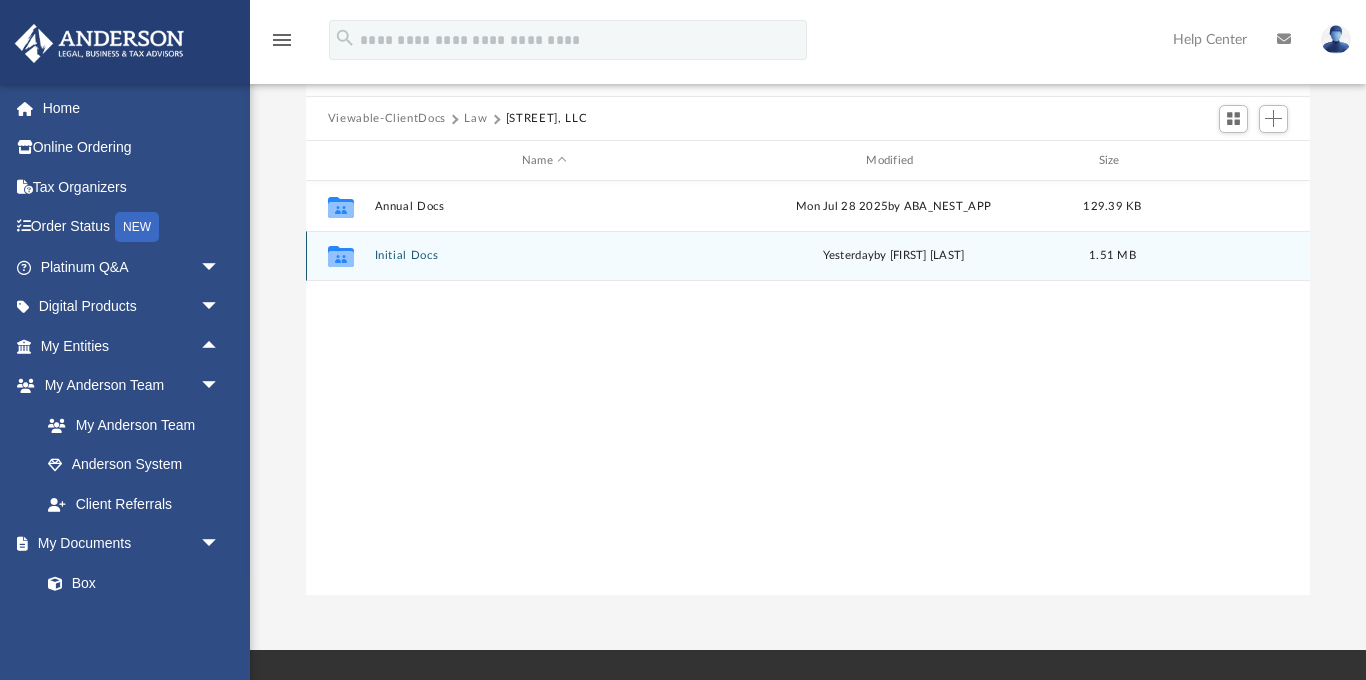 click on "Collaborated Folder Initial Docs yesterday  by Marielle Palivino 1.51 MB" at bounding box center (808, 256) 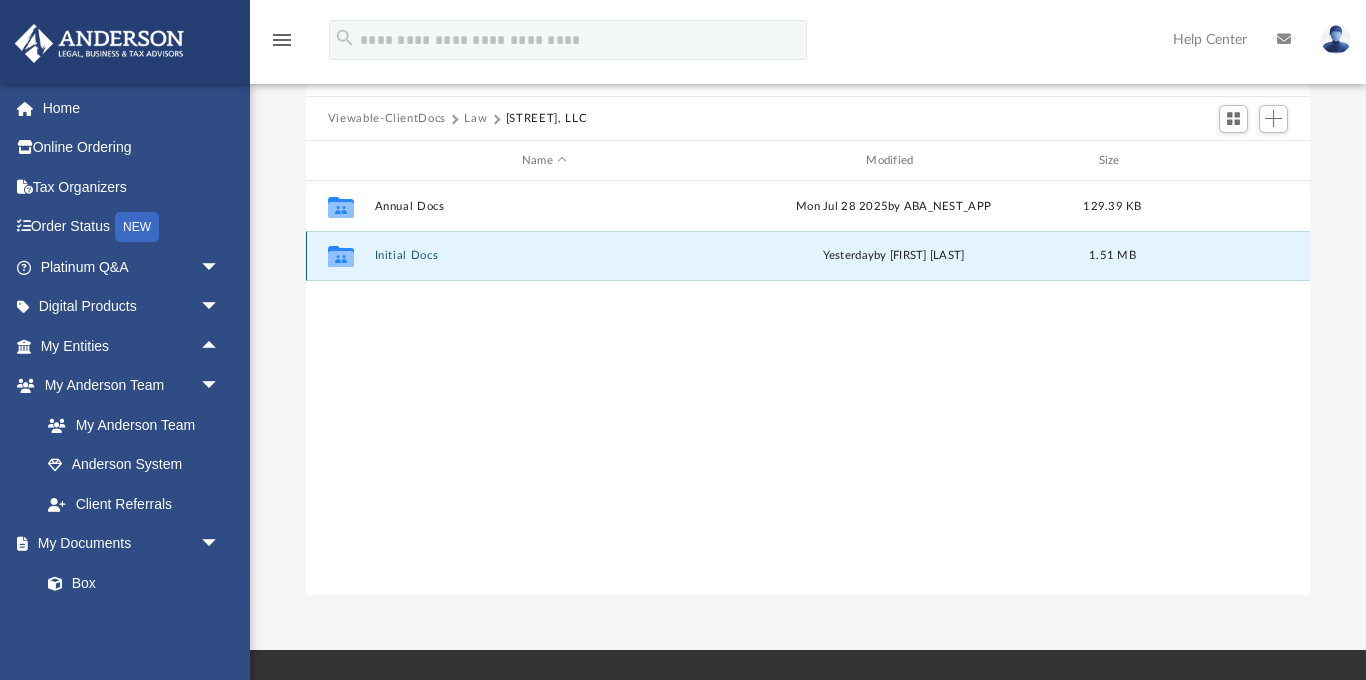 click on "Initial Docs" at bounding box center [544, 256] 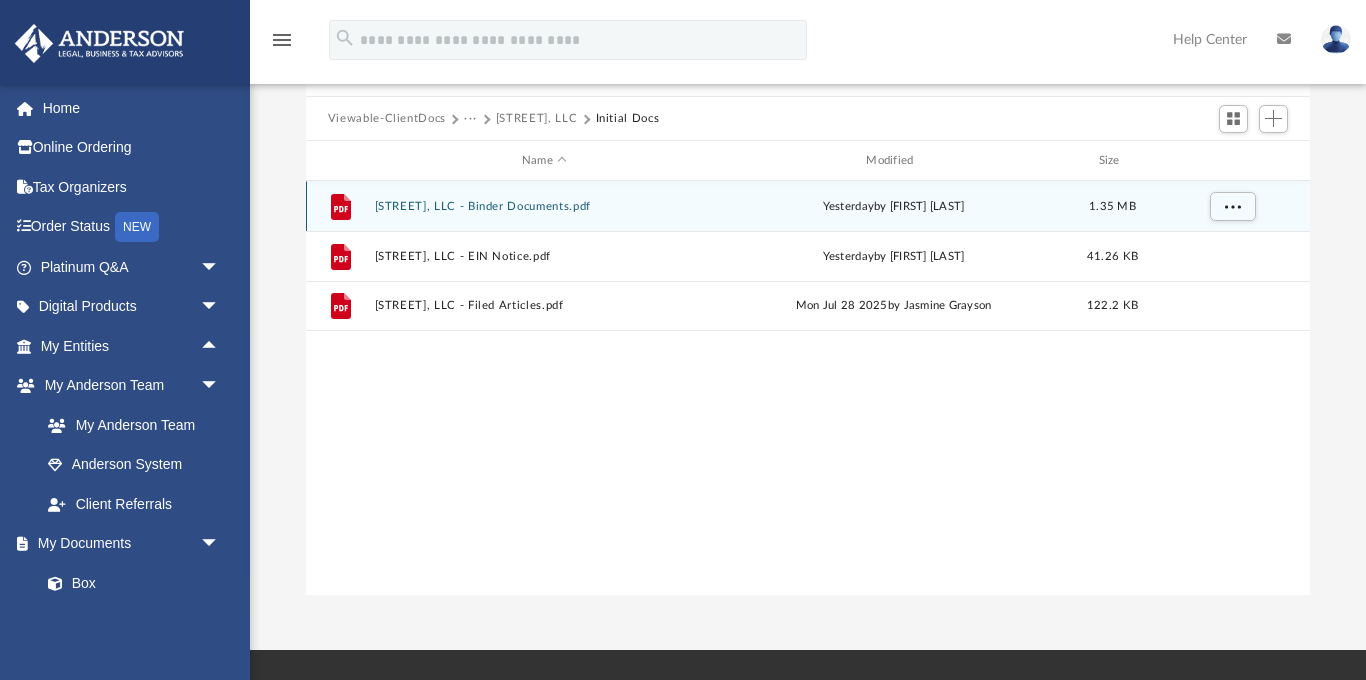 click on "Gay Rio Drive, LLC - Binder Documents.pdf" at bounding box center [544, 206] 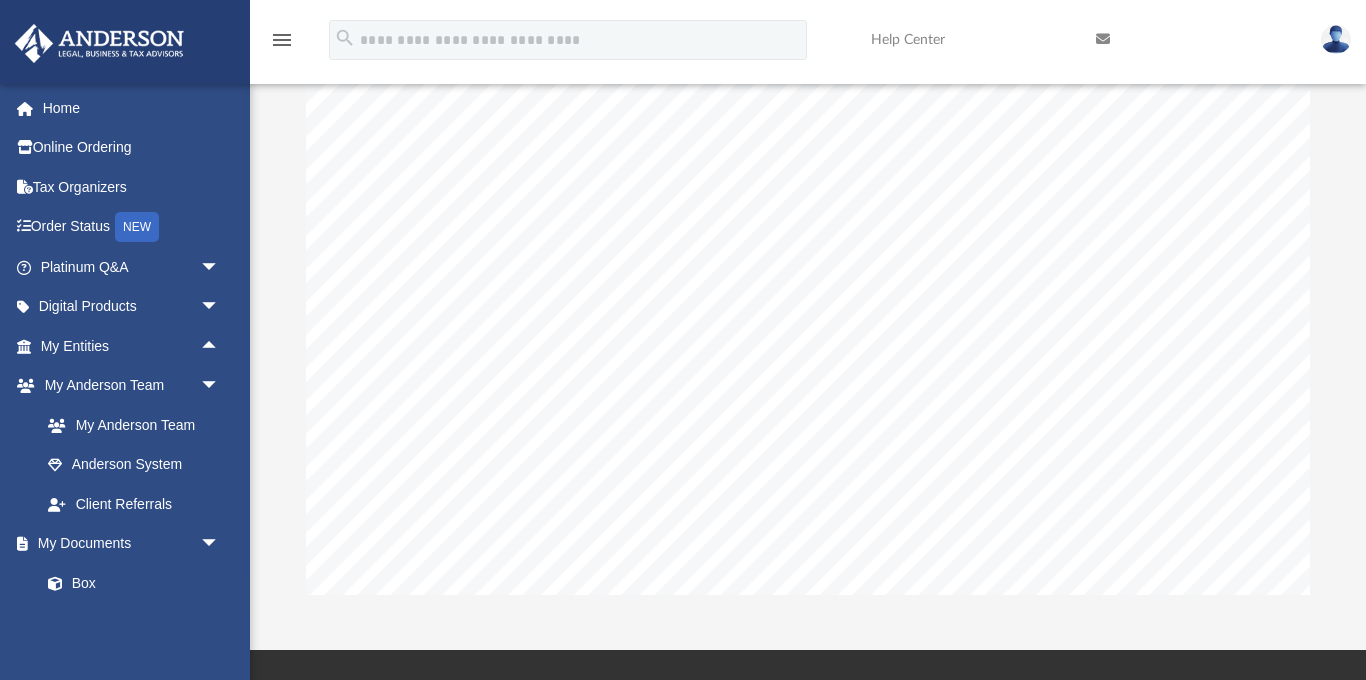 scroll, scrollTop: 85640, scrollLeft: 193, axis: both 